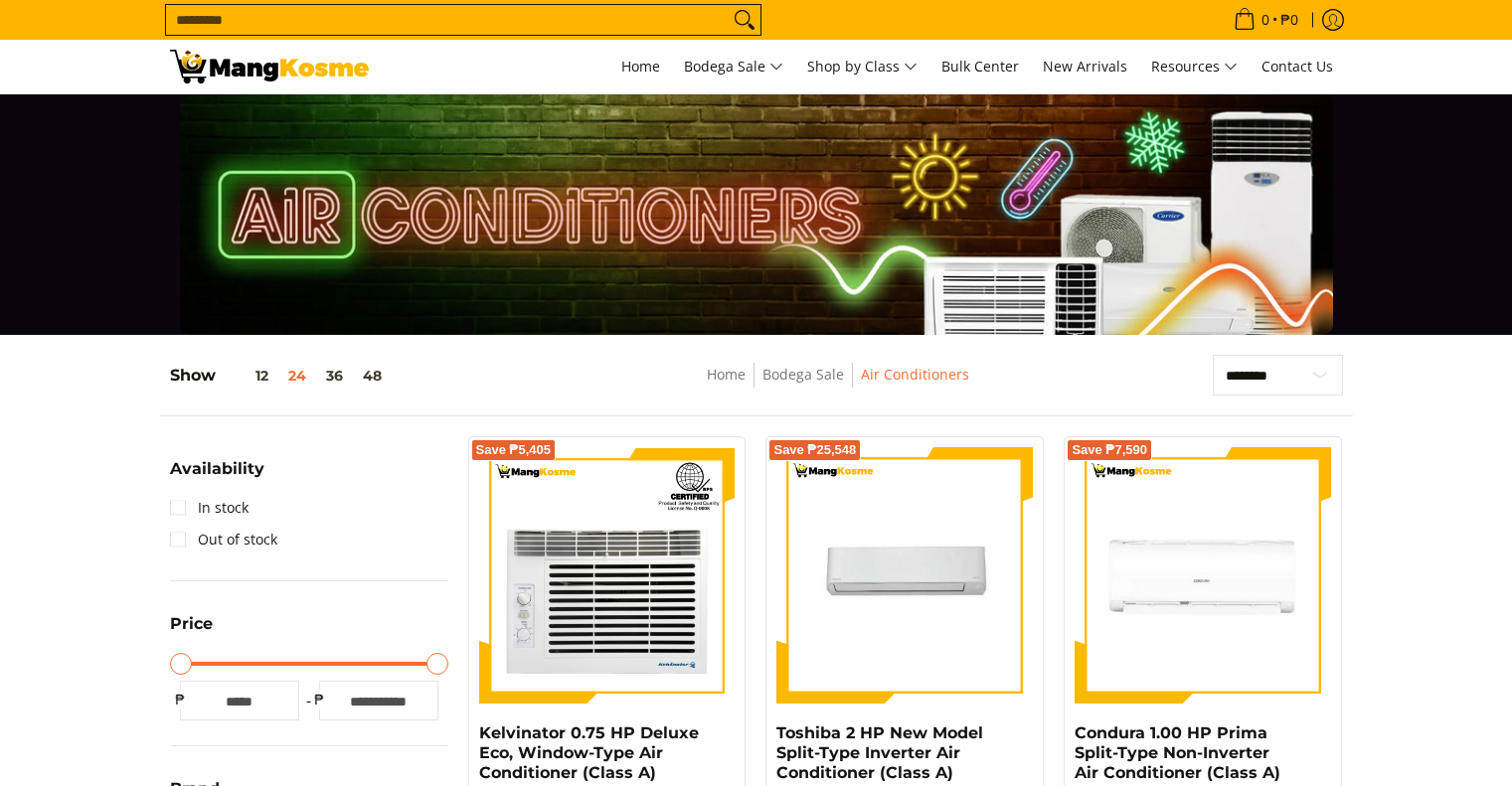 scroll, scrollTop: 430, scrollLeft: 0, axis: vertical 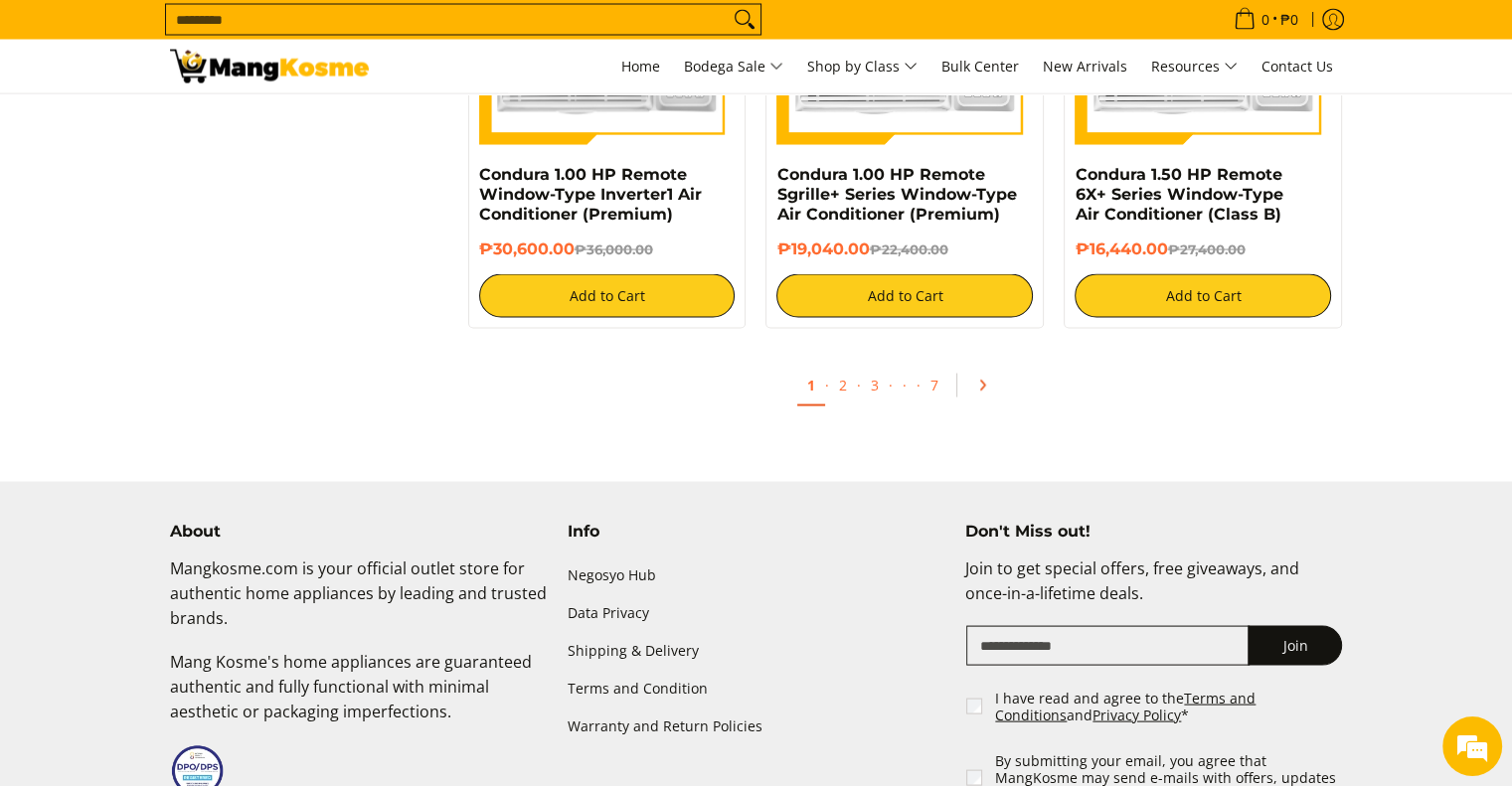 click at bounding box center [989, 386] 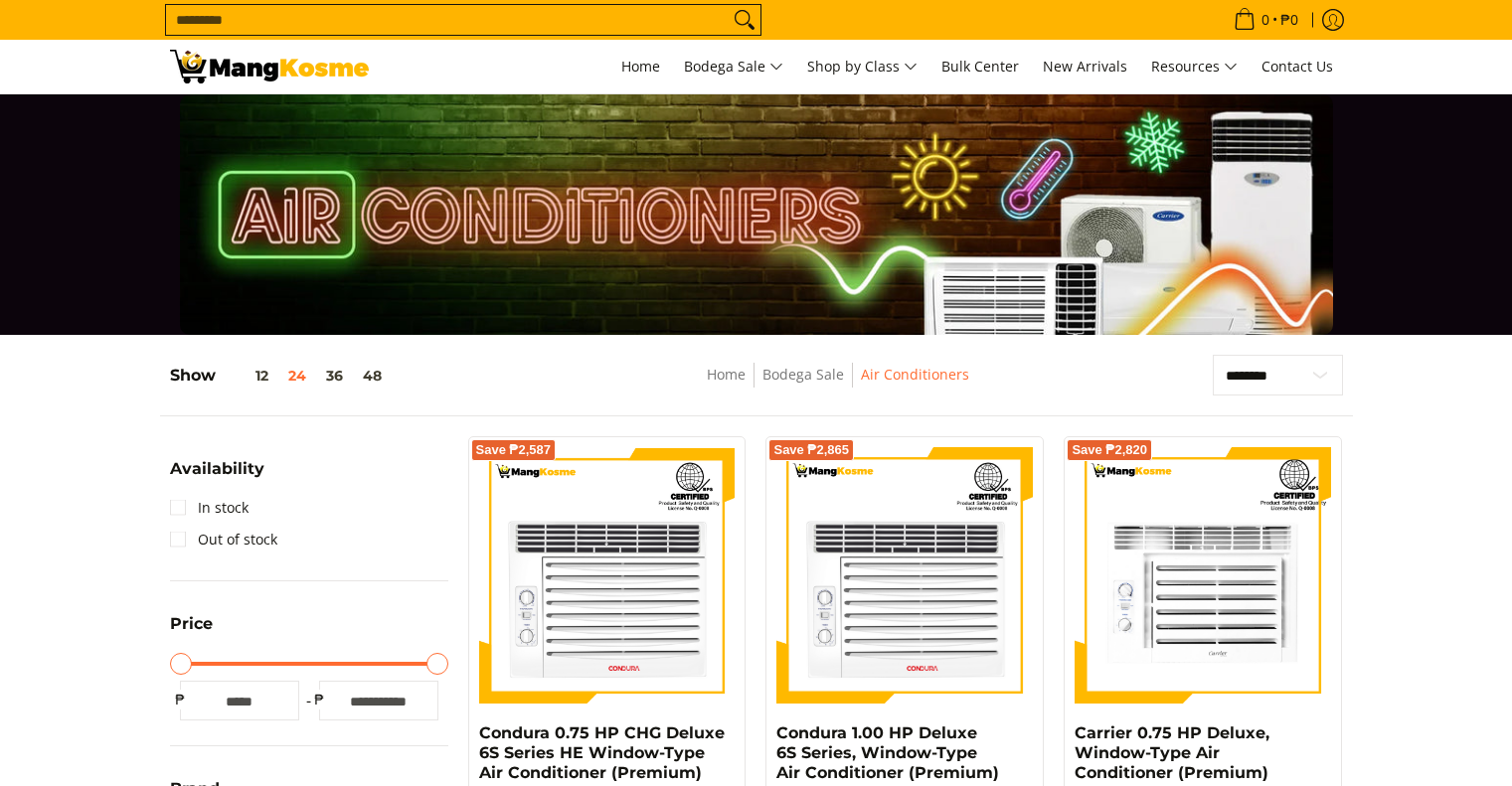 scroll, scrollTop: 0, scrollLeft: 0, axis: both 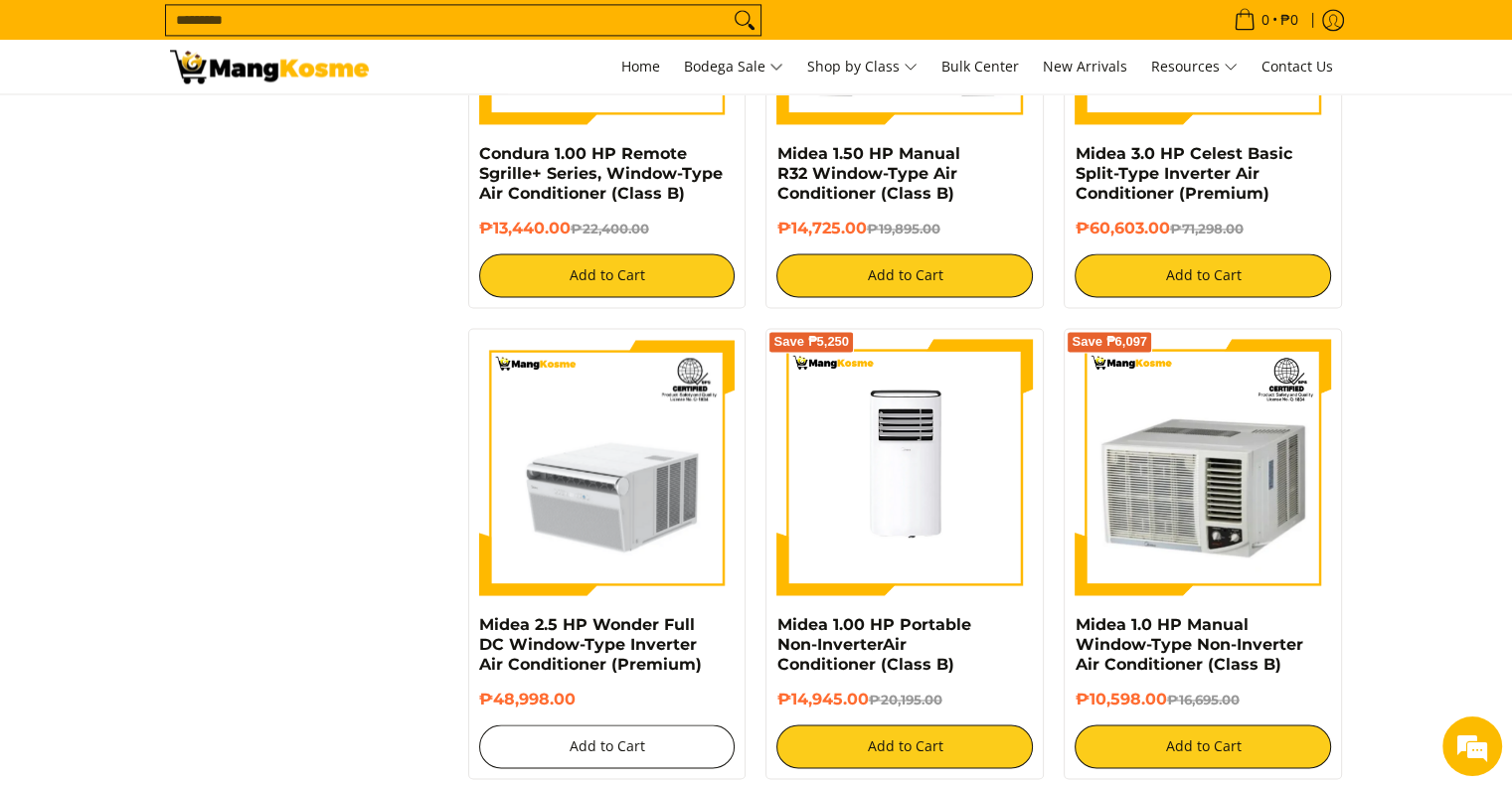 click on "Add to Cart" at bounding box center [607, 746] 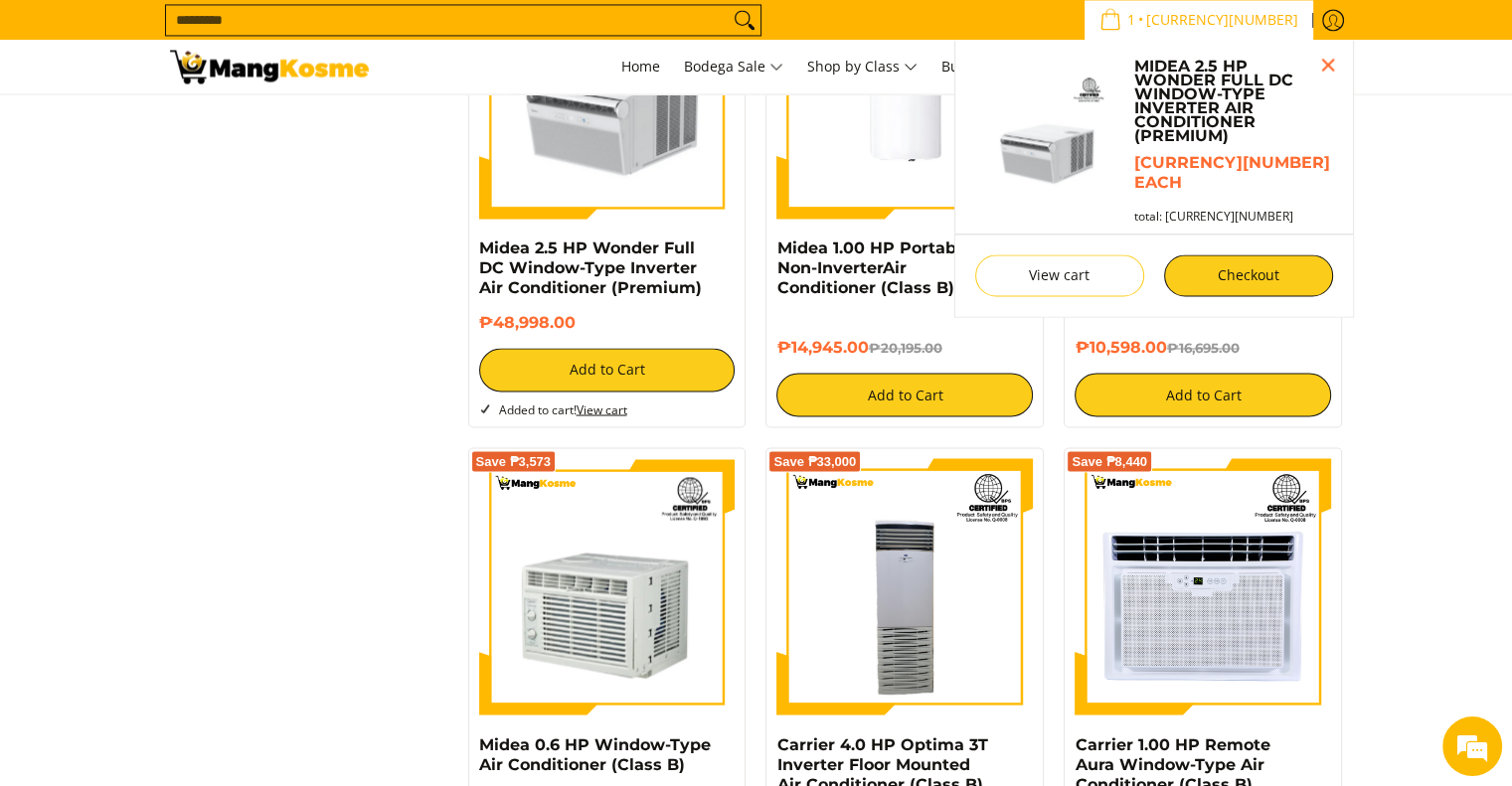 scroll, scrollTop: 3821, scrollLeft: 0, axis: vertical 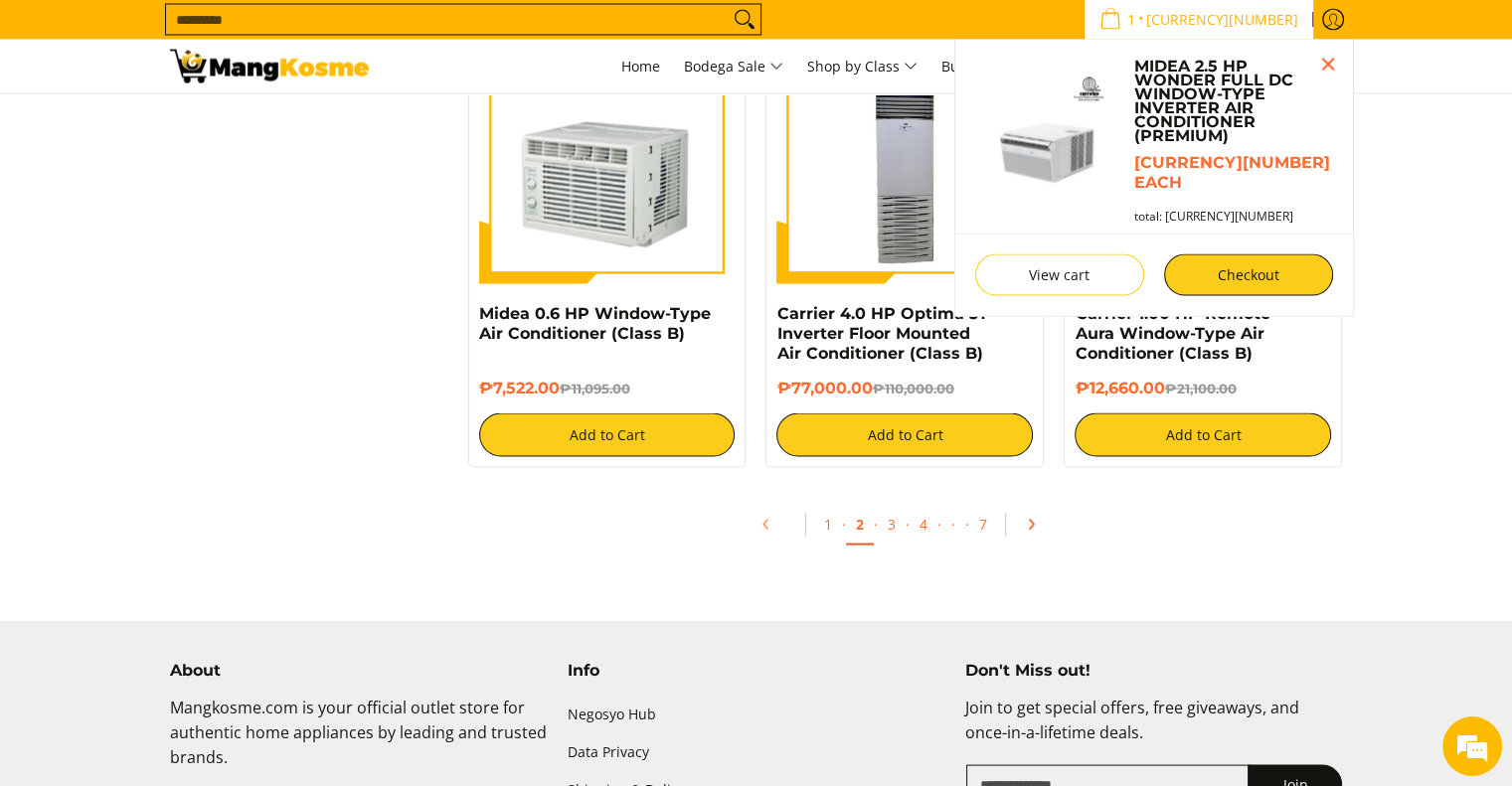click on "Save
₱2,587
Condura 0.75 HP CHG  Deluxe 6S Series HE Window-Type Air Conditioner (Premium)
₱14,663.00  ₱17,250.00
Add to Cart
Save
₱2,865" at bounding box center (906, -1402) 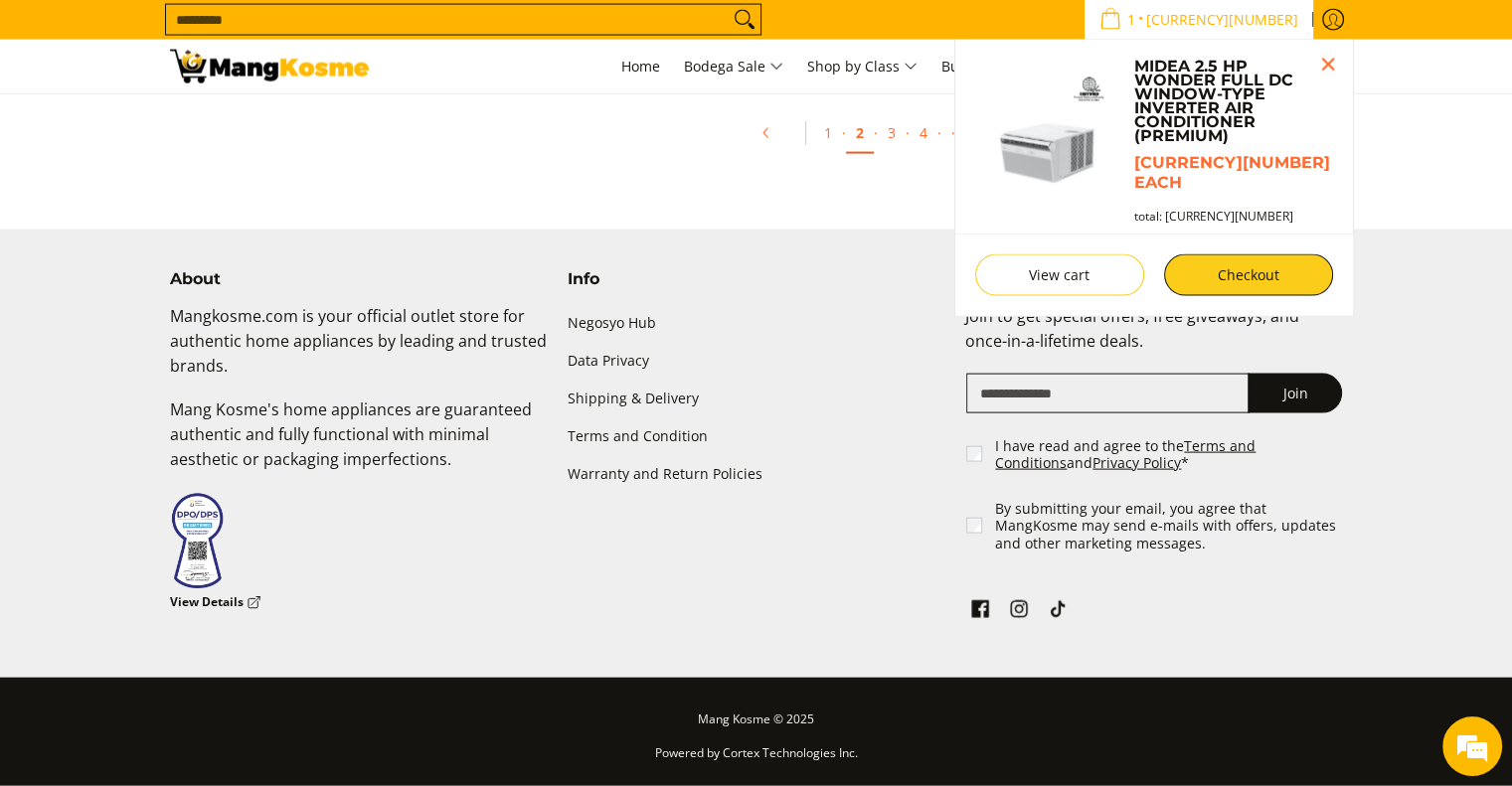 scroll, scrollTop: 3786, scrollLeft: 0, axis: vertical 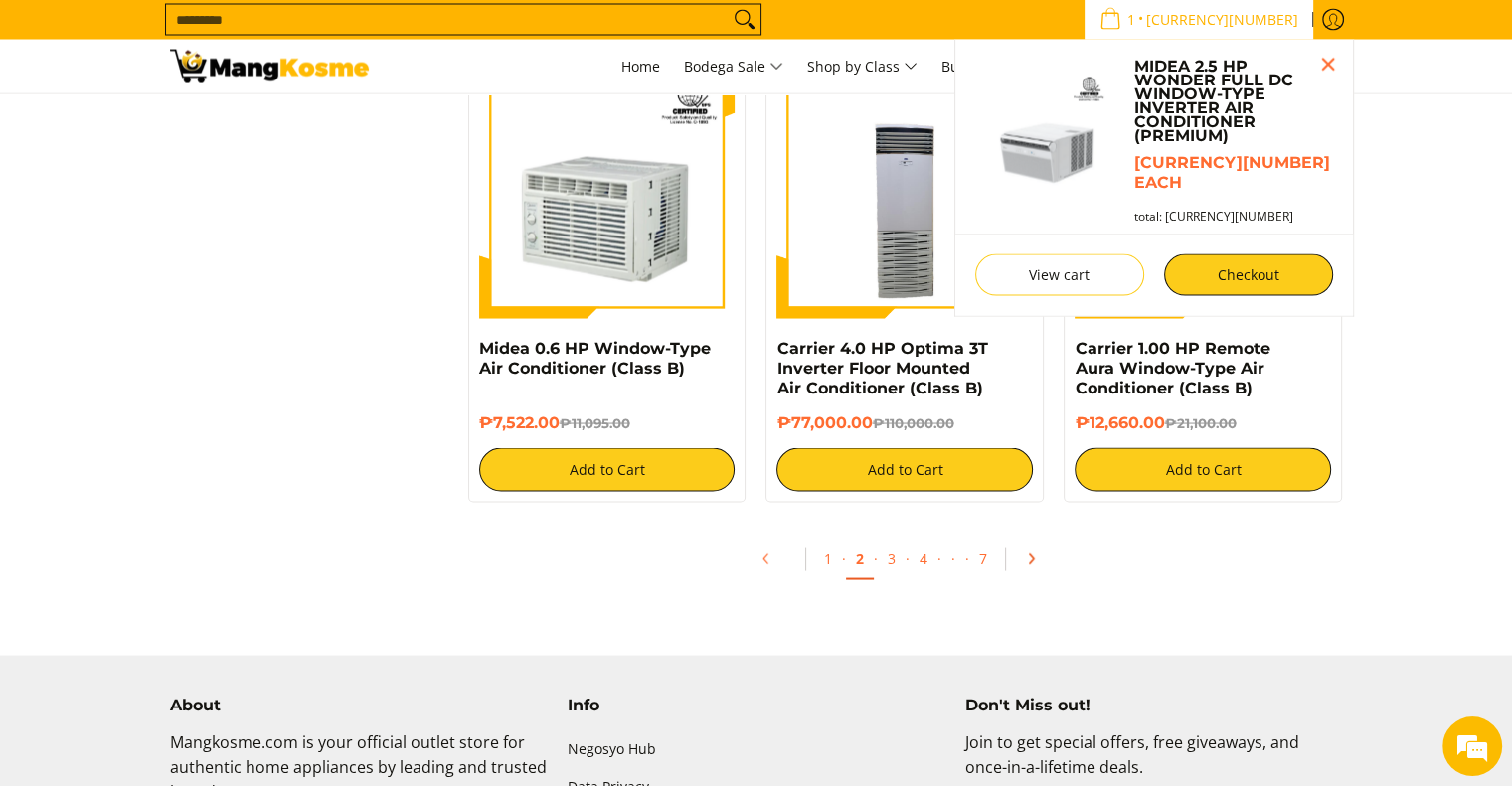click on "Save
₱2,587
Condura 0.75 HP CHG  Deluxe 6S Series HE Window-Type Air Conditioner (Premium)
₱14,663.00  ₱17,250.00
Add to Cart
Save
₱2,865" at bounding box center [906, -1367] 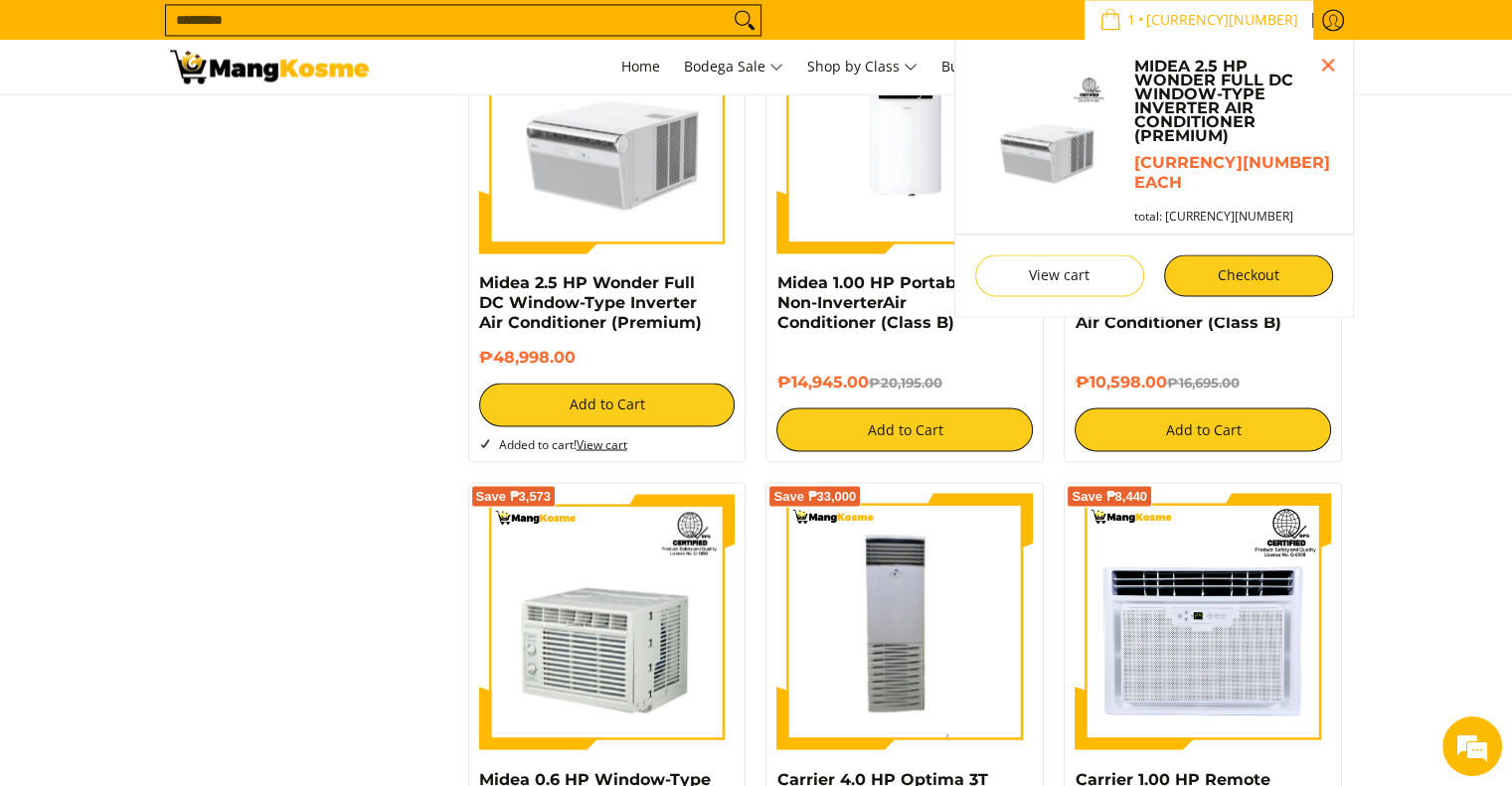scroll, scrollTop: 3786, scrollLeft: 0, axis: vertical 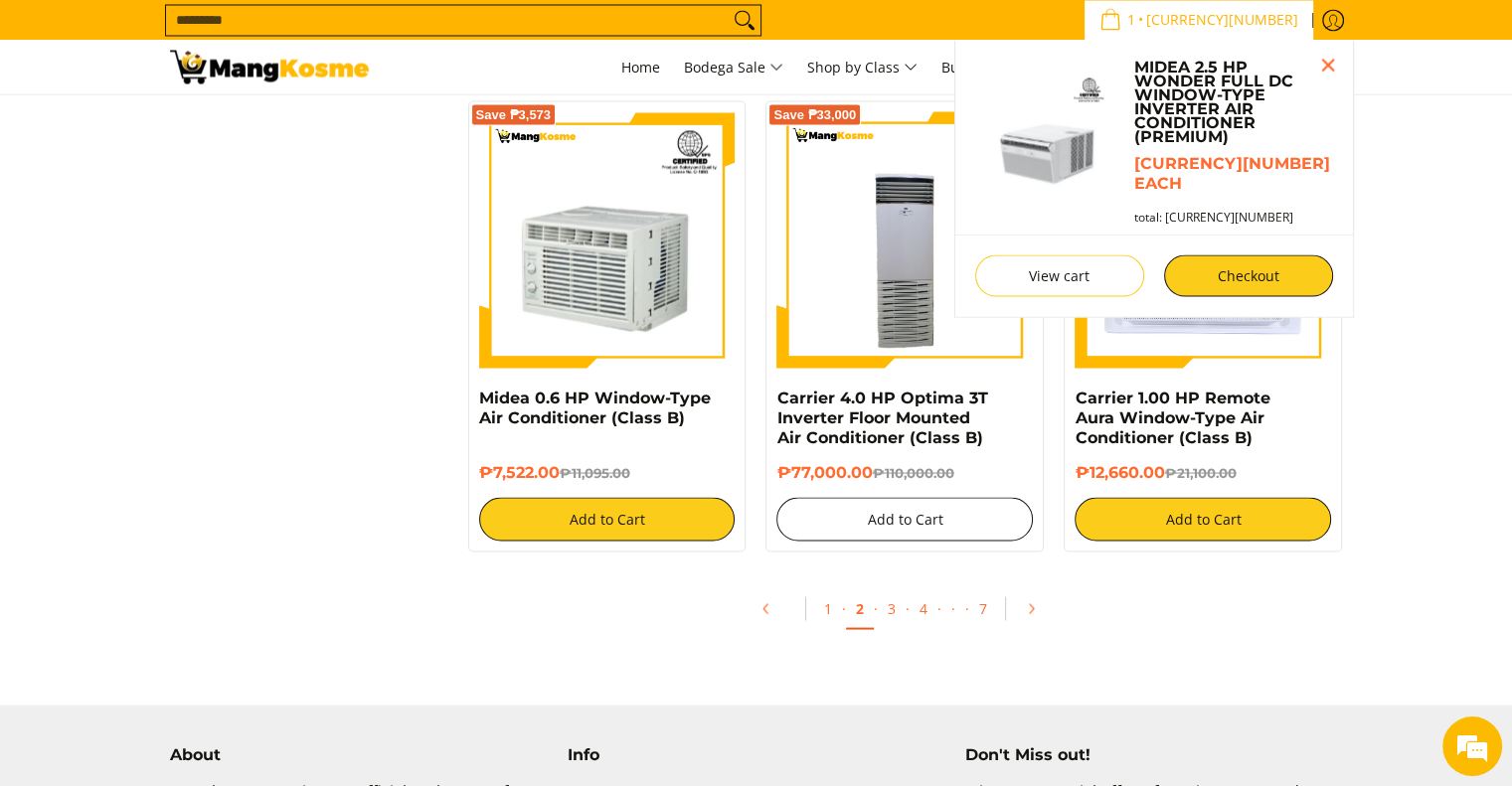 click on "1 ·
2 ·
3 ·
4 ·
· ·
7" at bounding box center (906, 618) 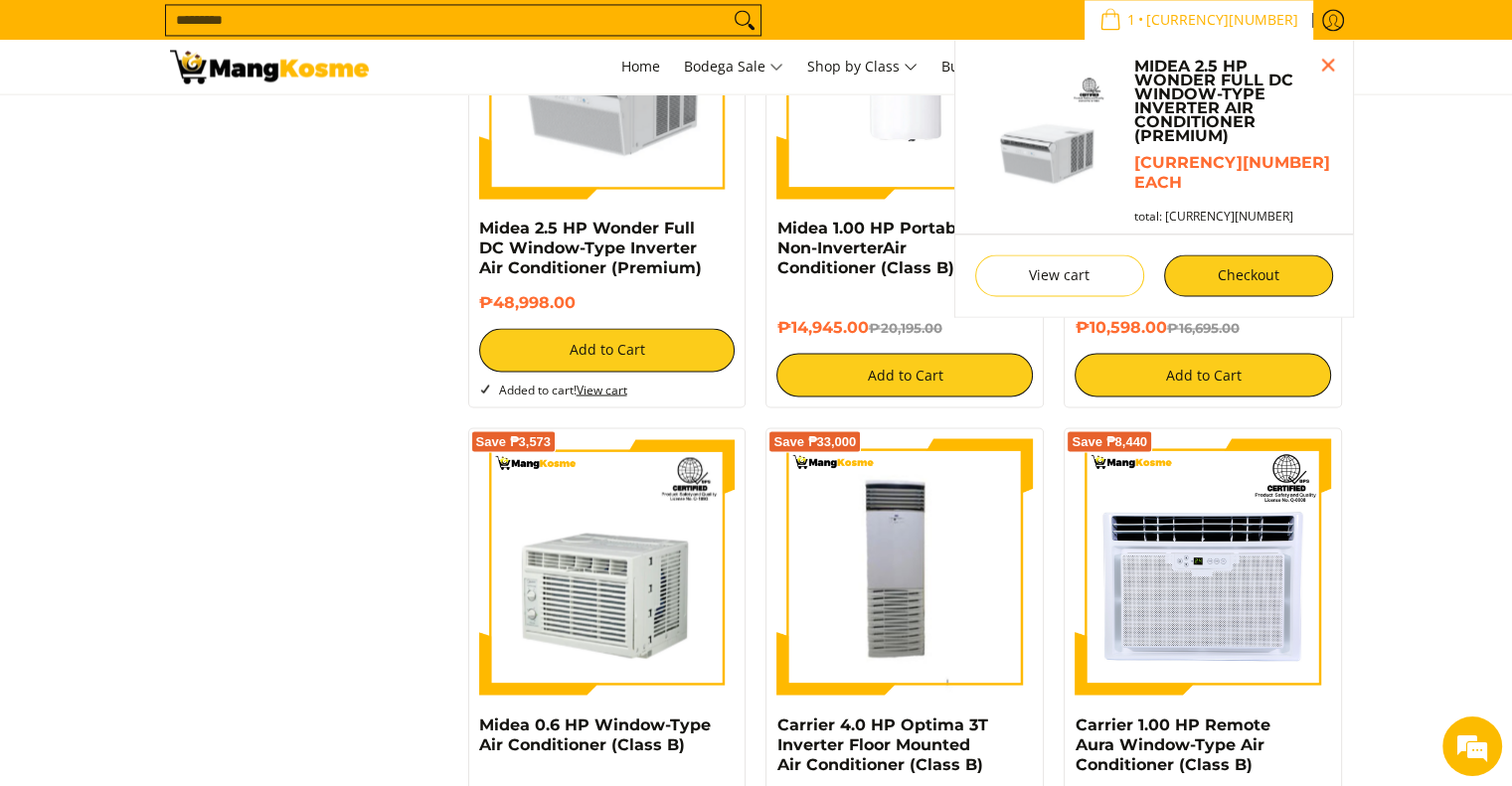 scroll, scrollTop: 3841, scrollLeft: 0, axis: vertical 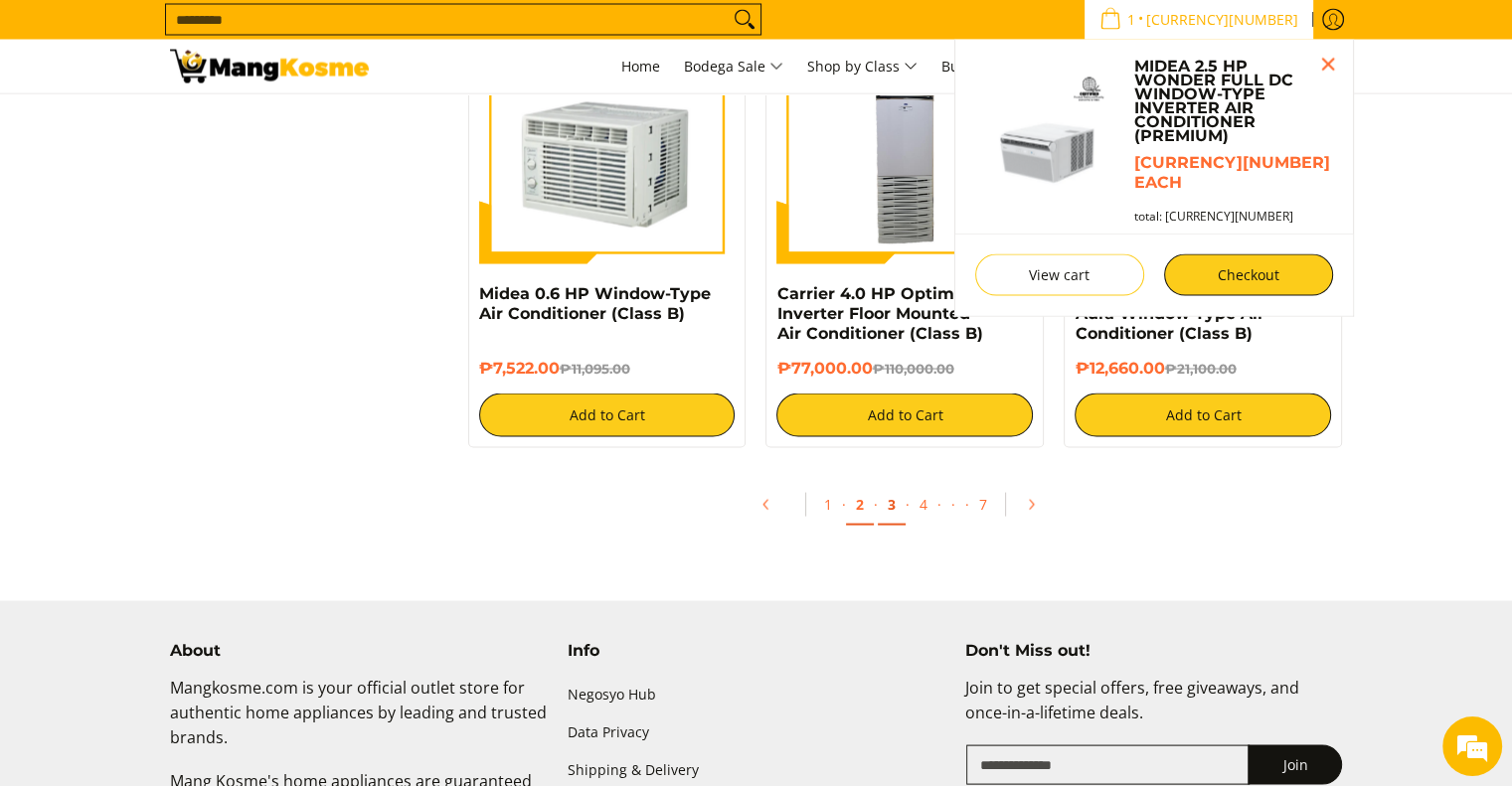 click on "1 ·
2 ·
3 ·
4 ·
· ·
7" at bounding box center (906, 515) 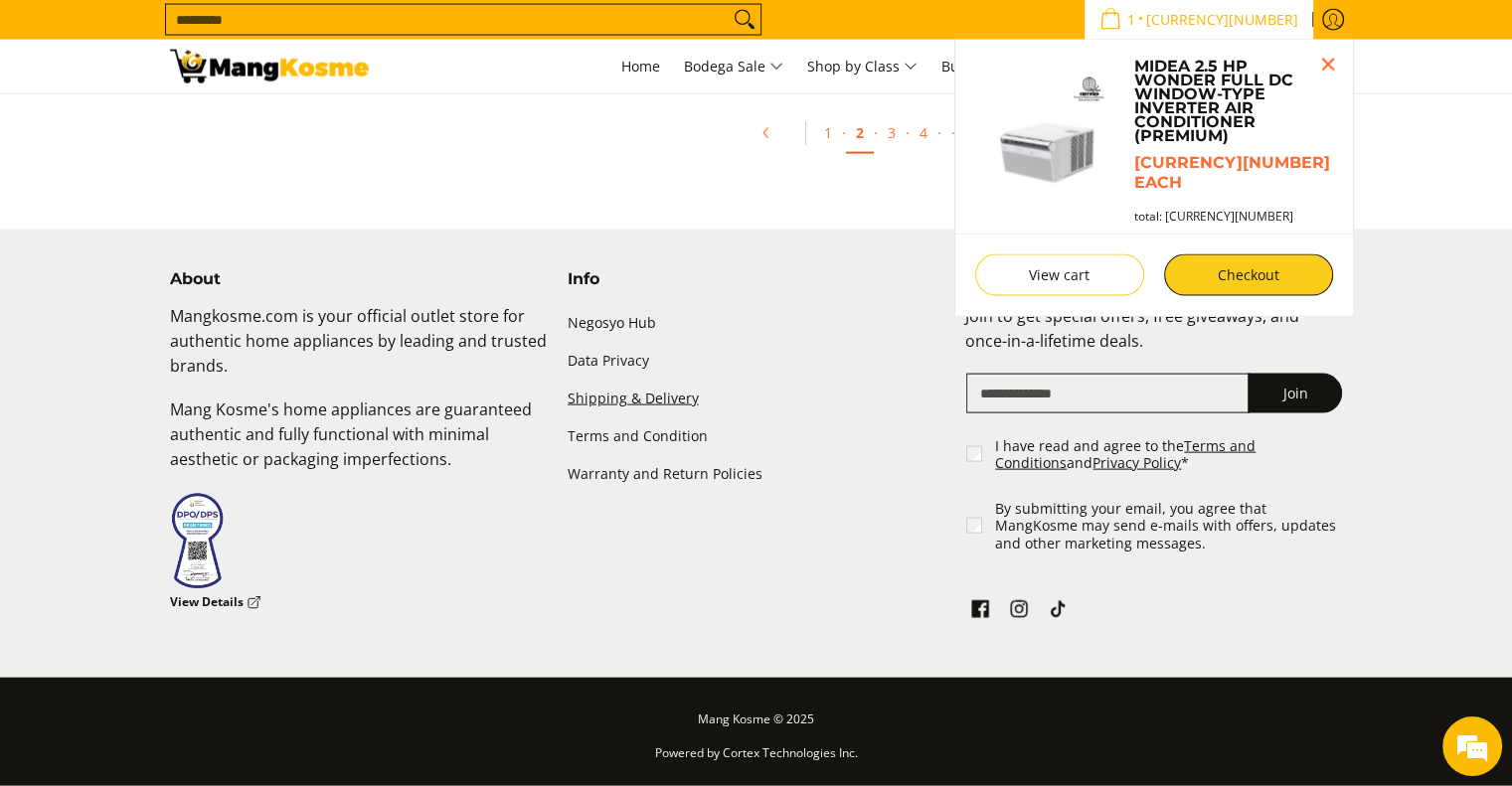 scroll, scrollTop: 3356, scrollLeft: 0, axis: vertical 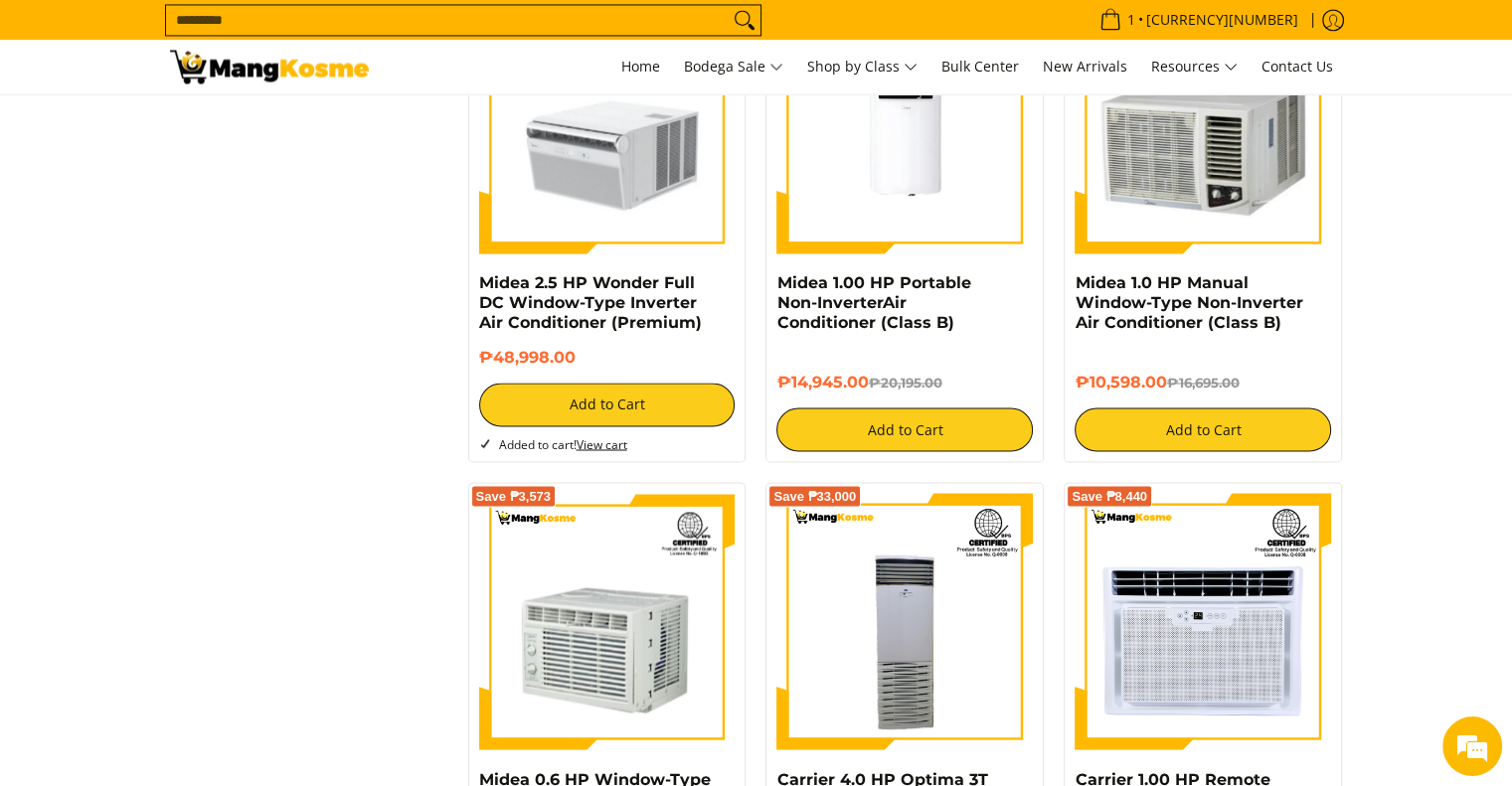 click on "**********" at bounding box center (756, -988) 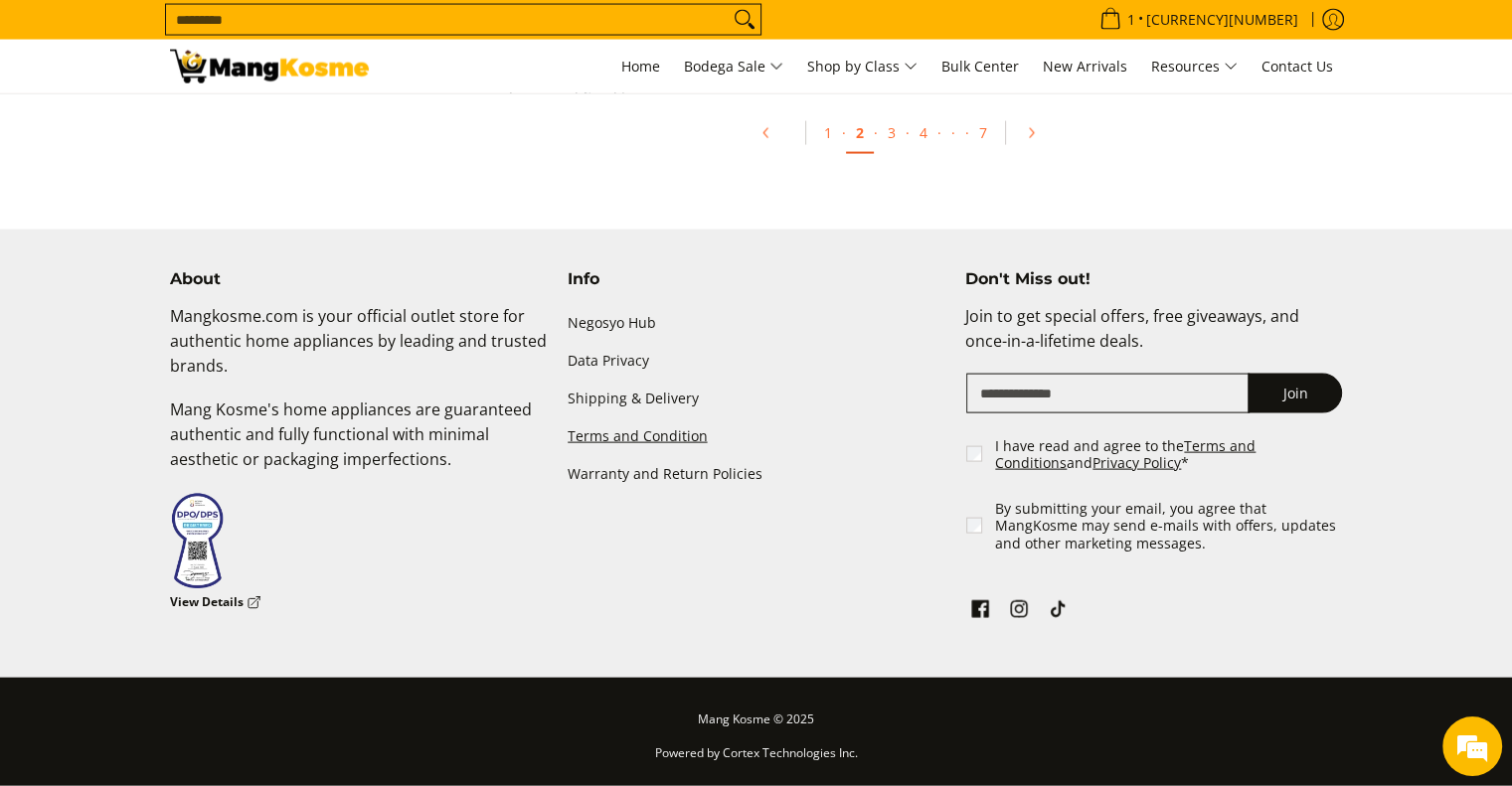 scroll, scrollTop: 3786, scrollLeft: 0, axis: vertical 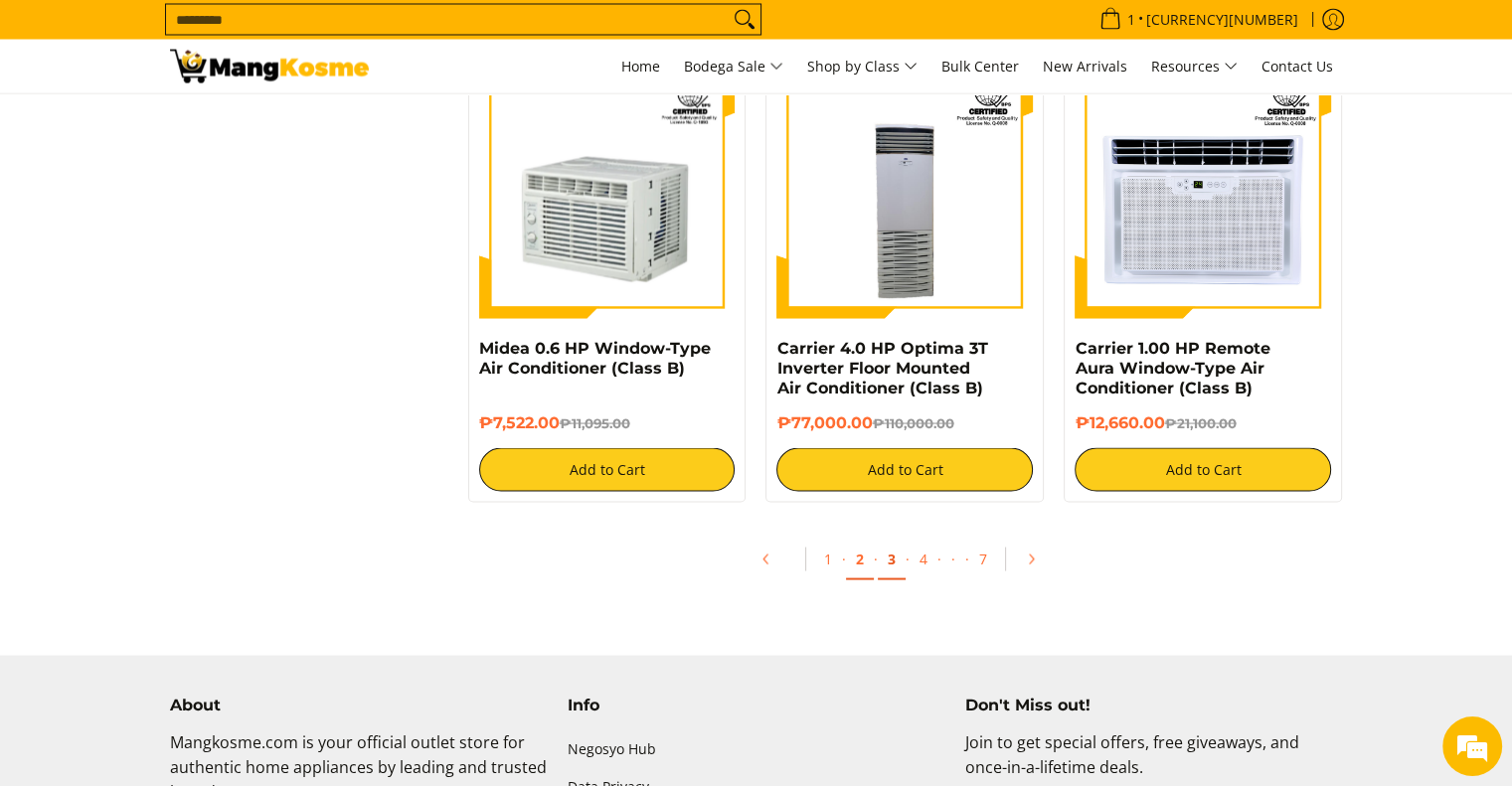 click on "3" at bounding box center [892, 559] 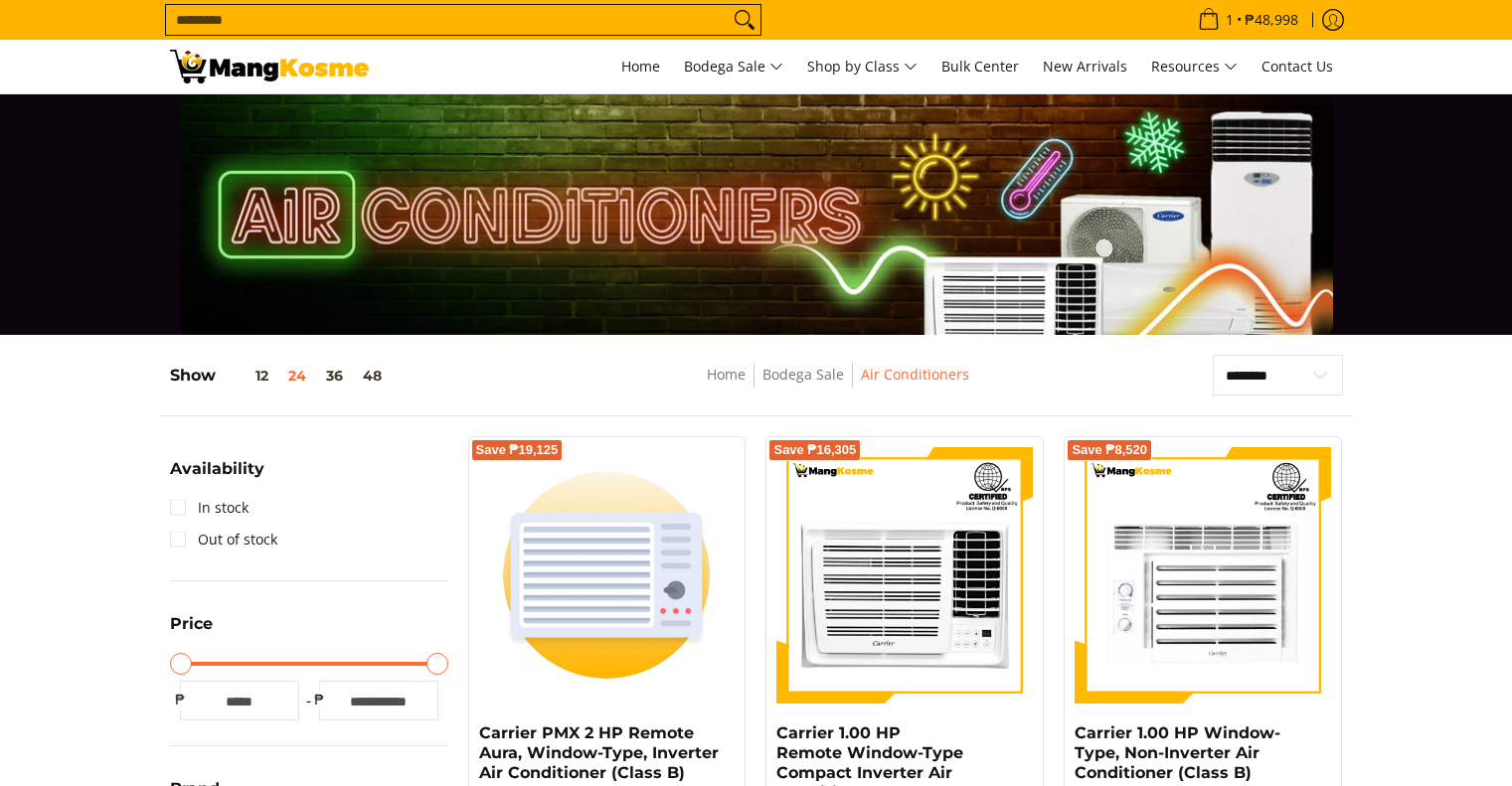 scroll, scrollTop: 0, scrollLeft: 0, axis: both 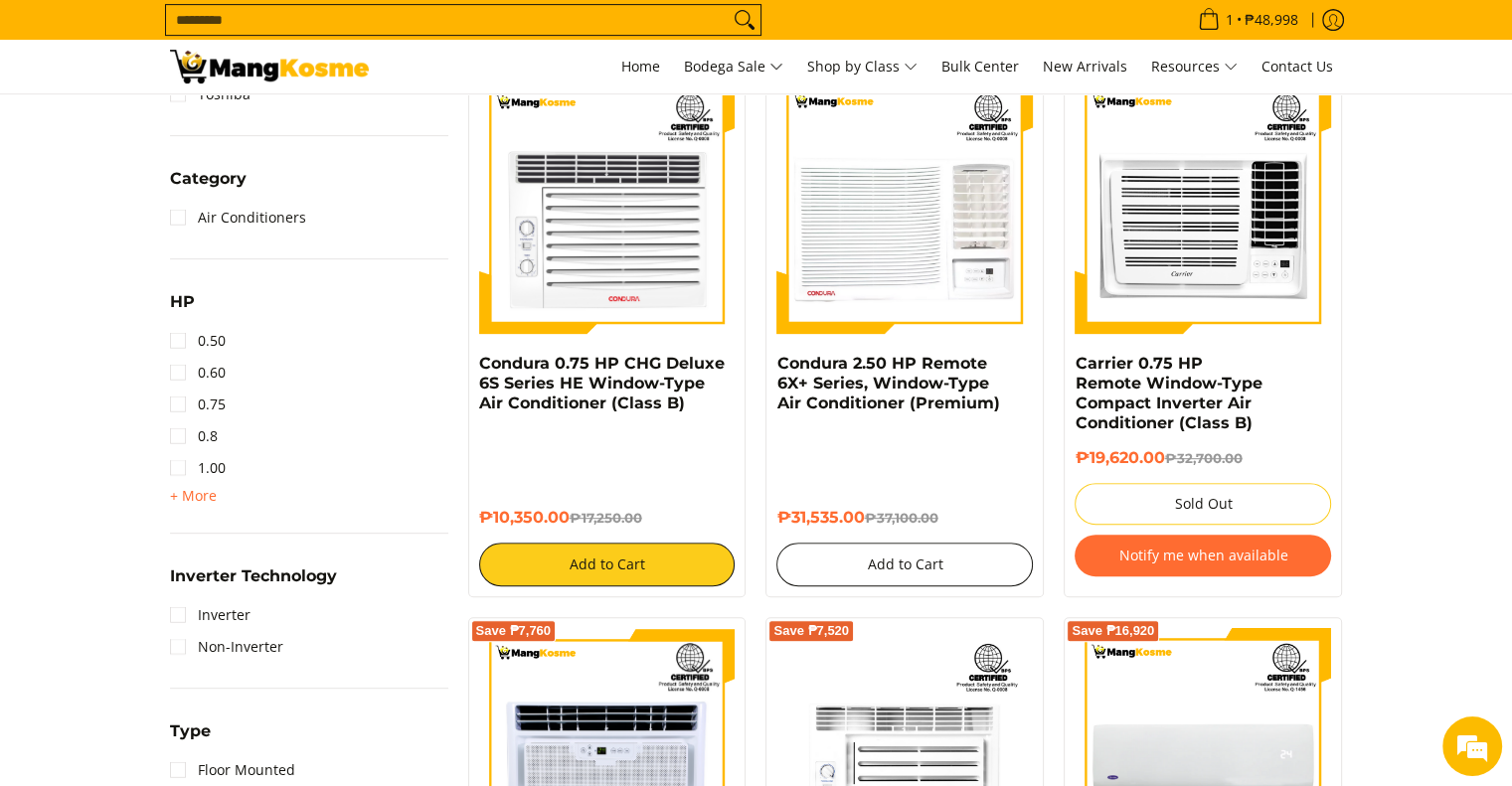 click on "Add to Cart" at bounding box center (905, 564) 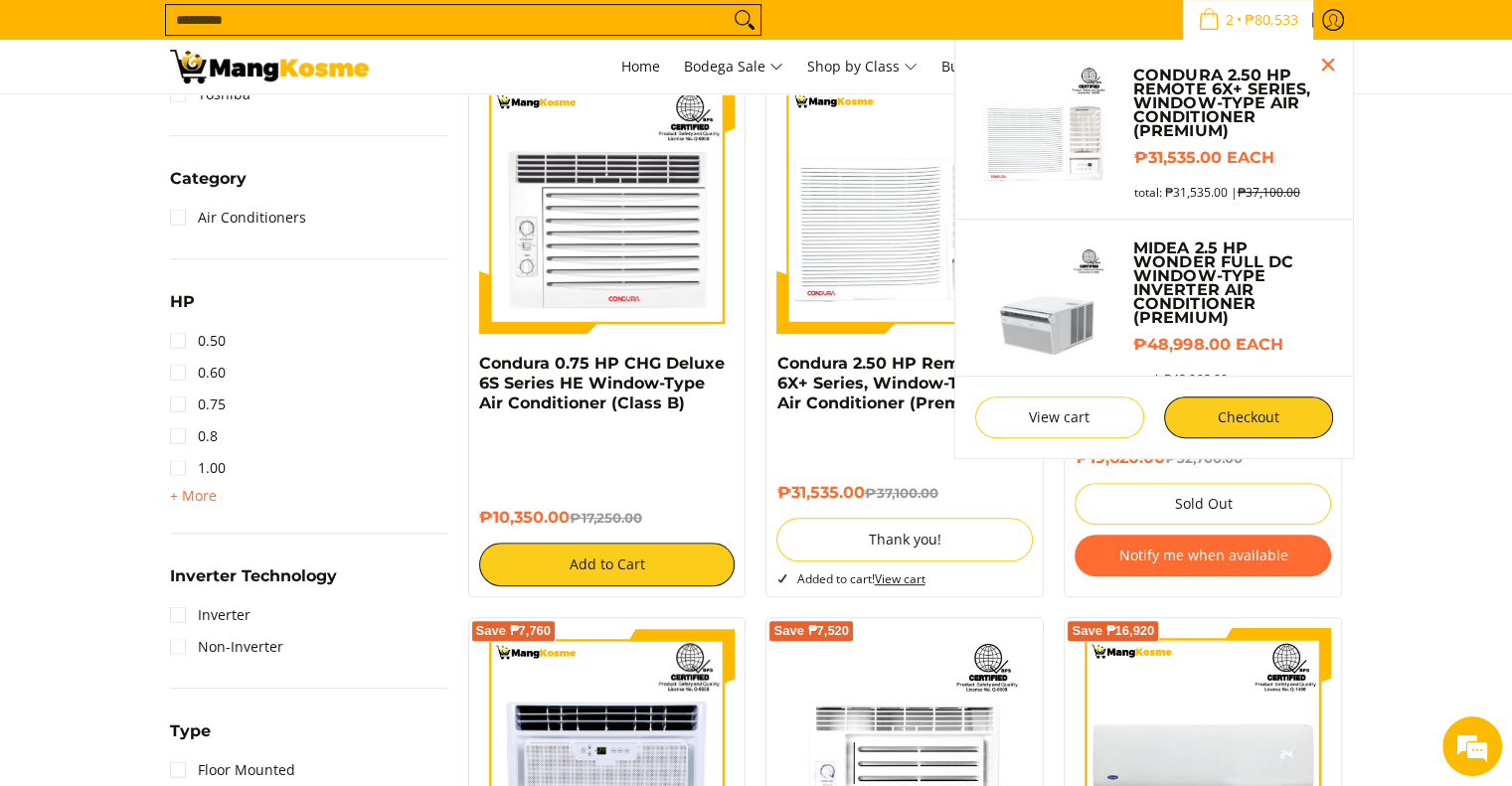 click on "**********" at bounding box center (756, 1694) 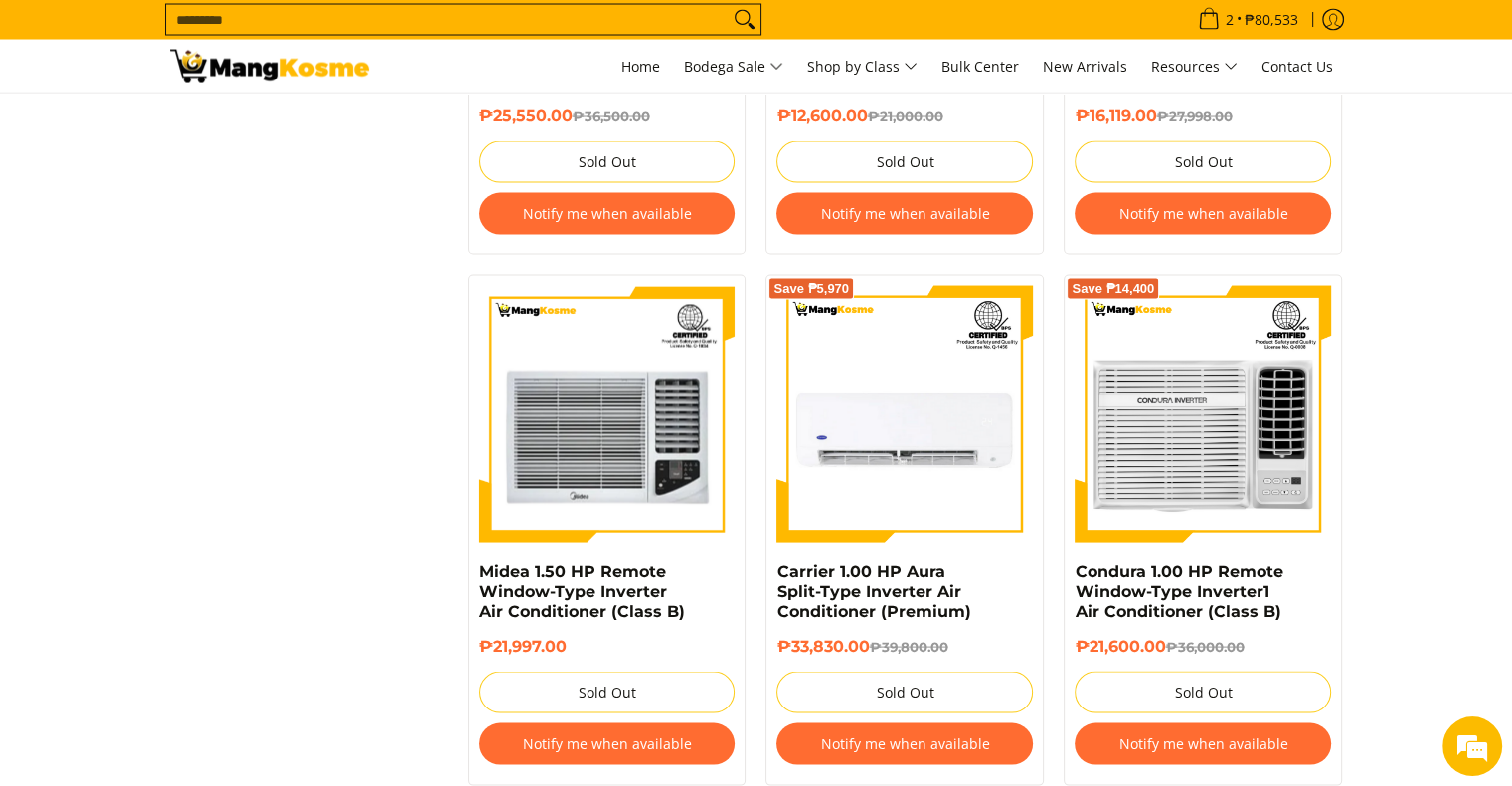 scroll, scrollTop: 4306, scrollLeft: 0, axis: vertical 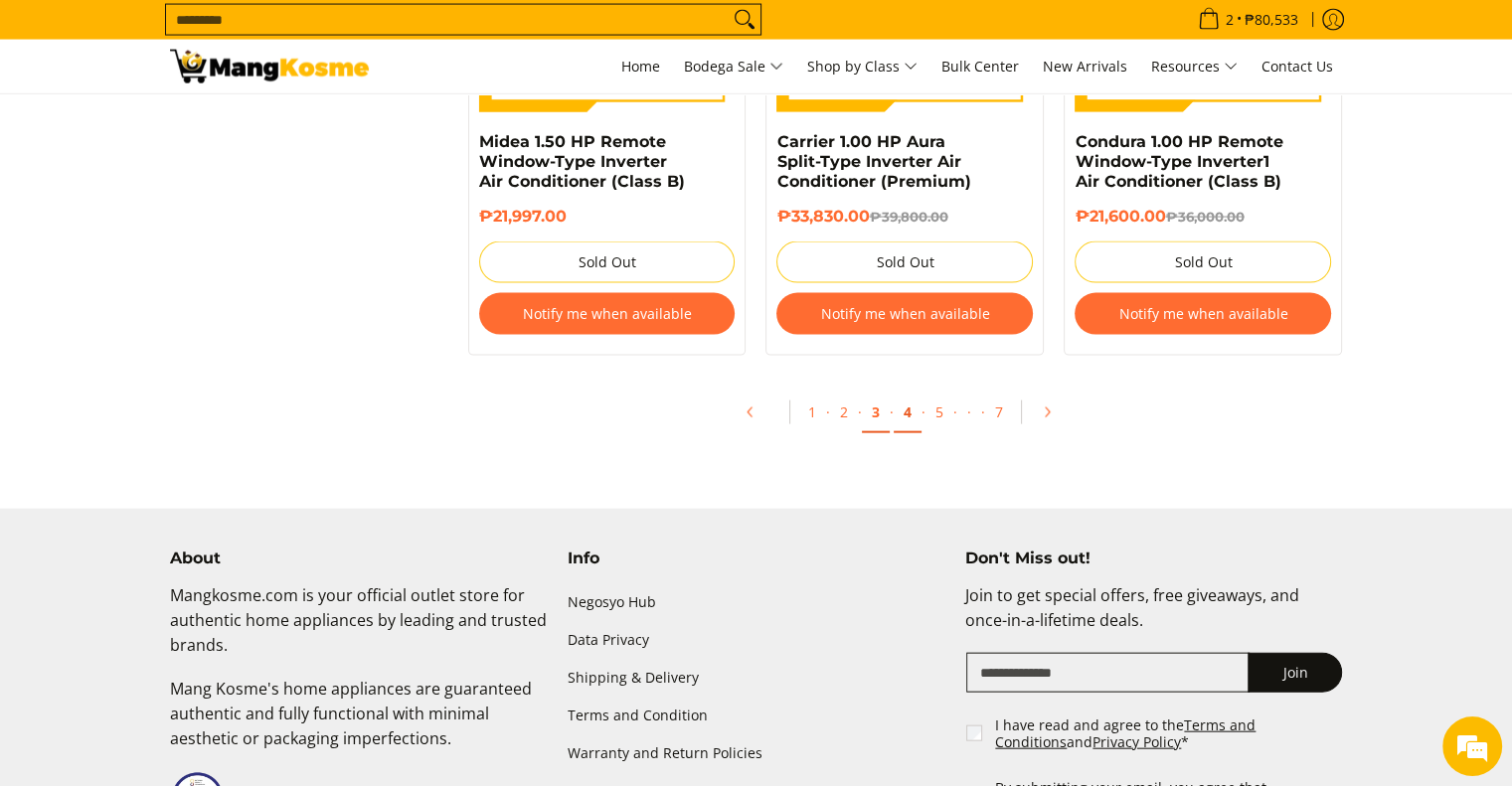 click on "4" at bounding box center (908, 412) 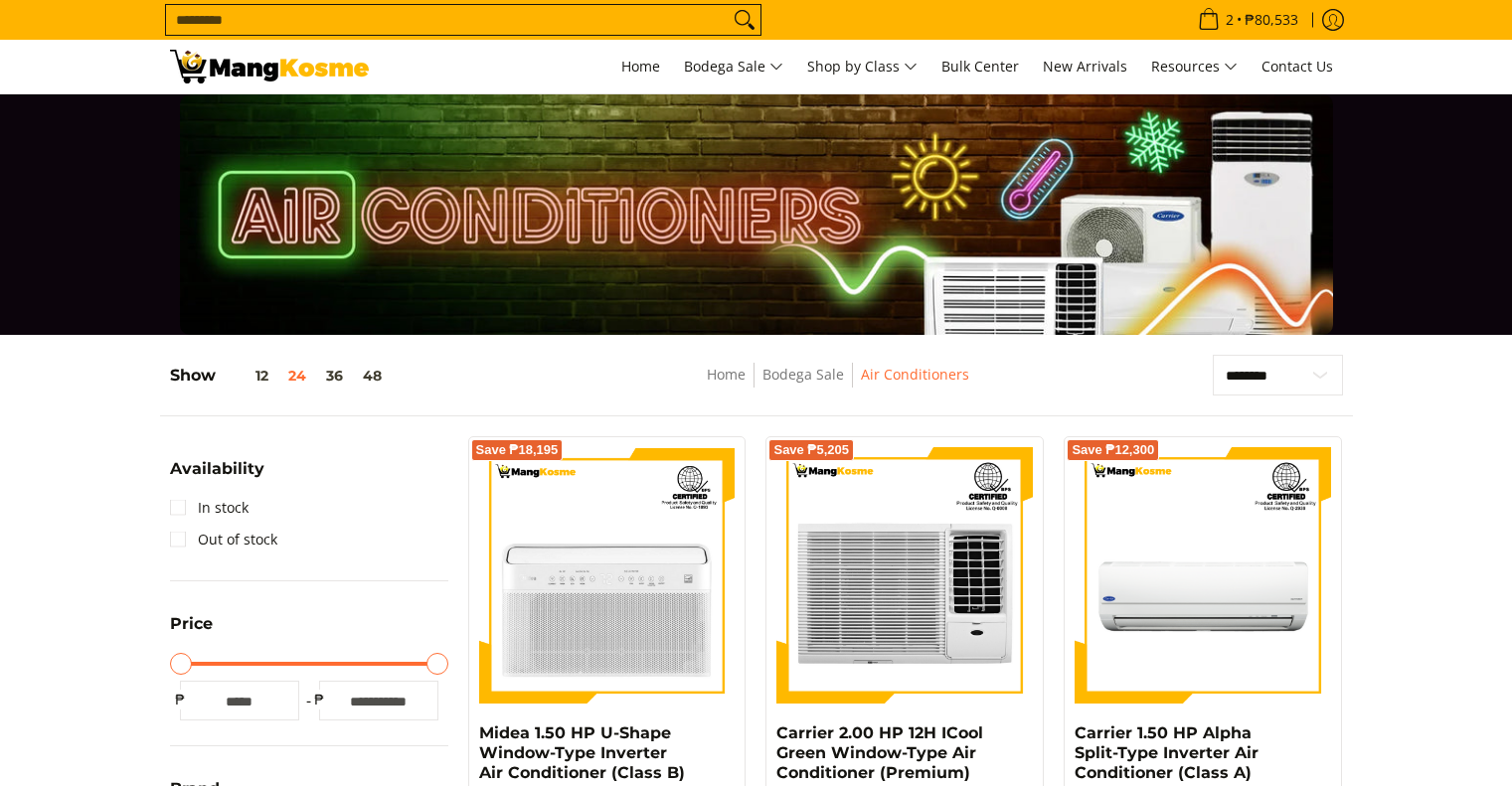 scroll, scrollTop: 0, scrollLeft: 0, axis: both 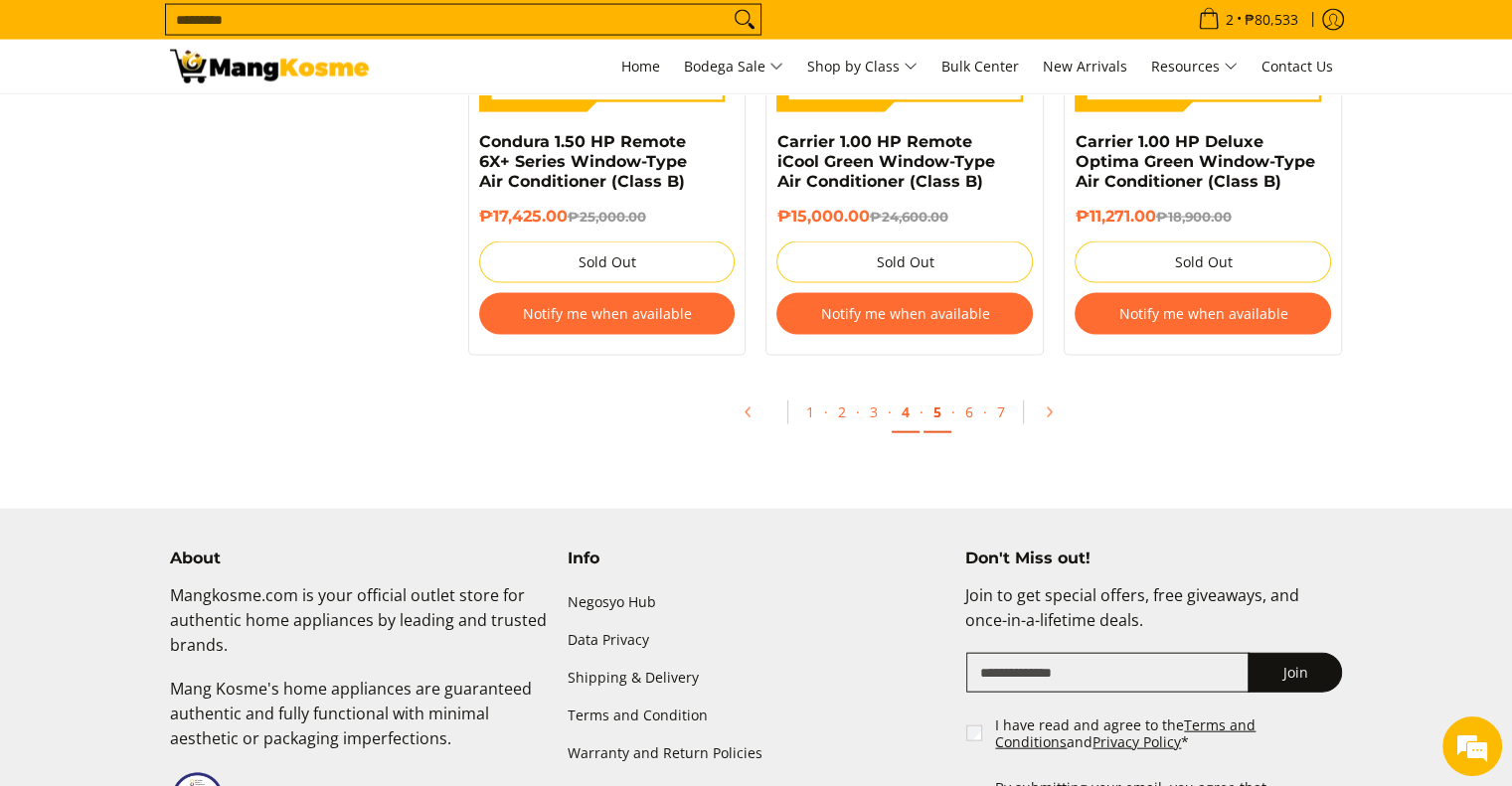 click on "5" at bounding box center (937, 412) 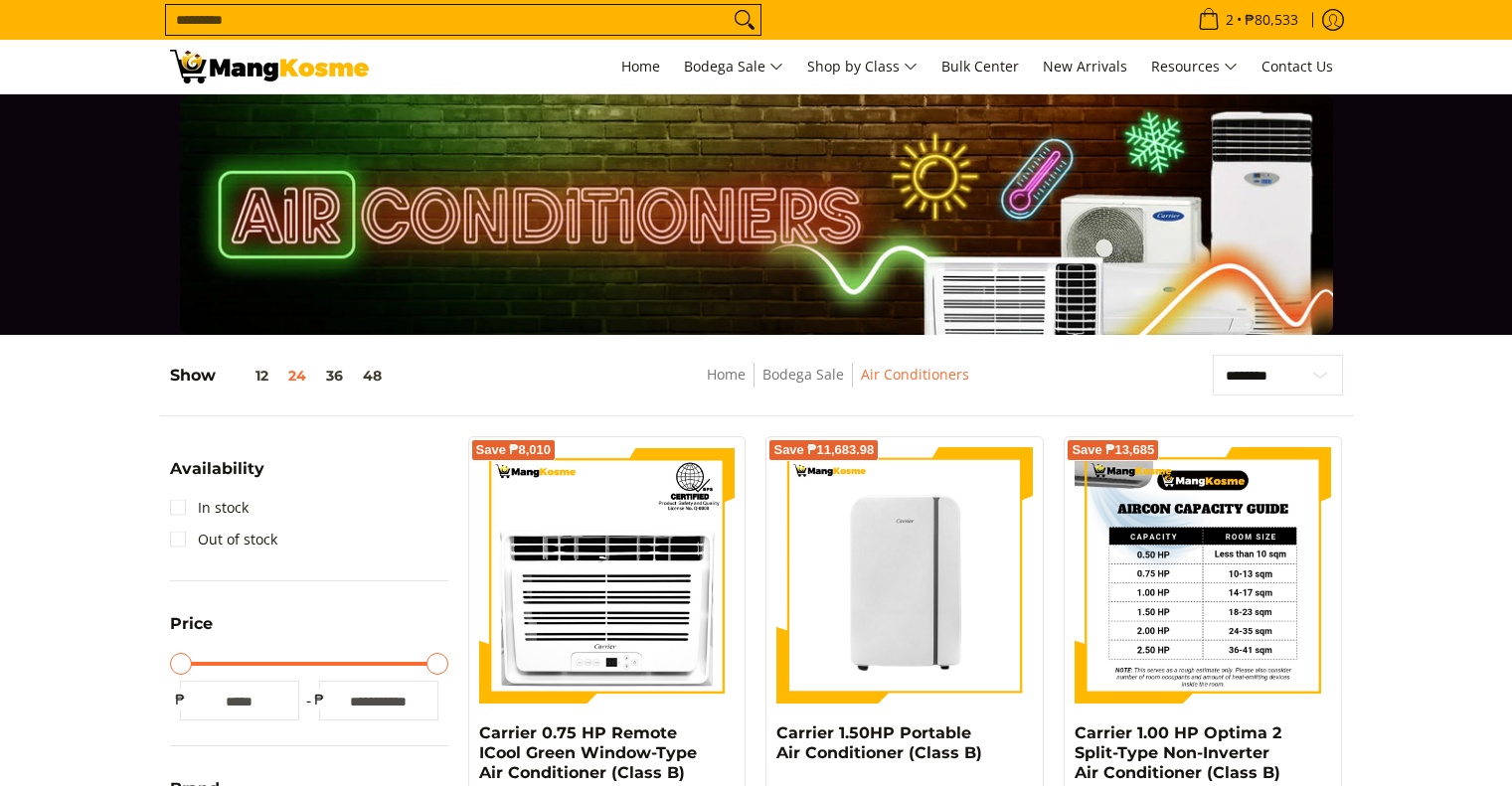 scroll, scrollTop: 0, scrollLeft: 0, axis: both 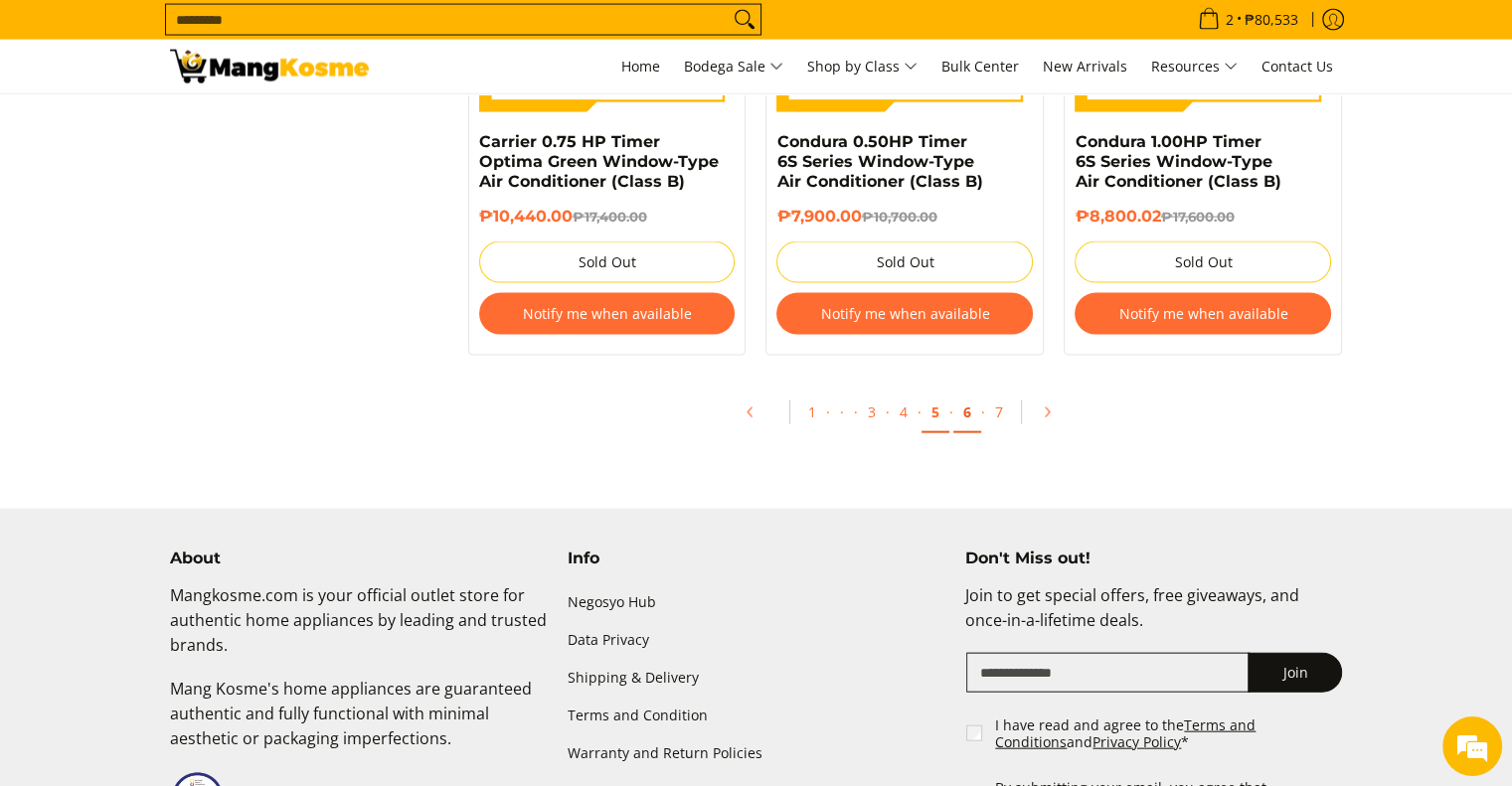 click on "6" at bounding box center (967, 412) 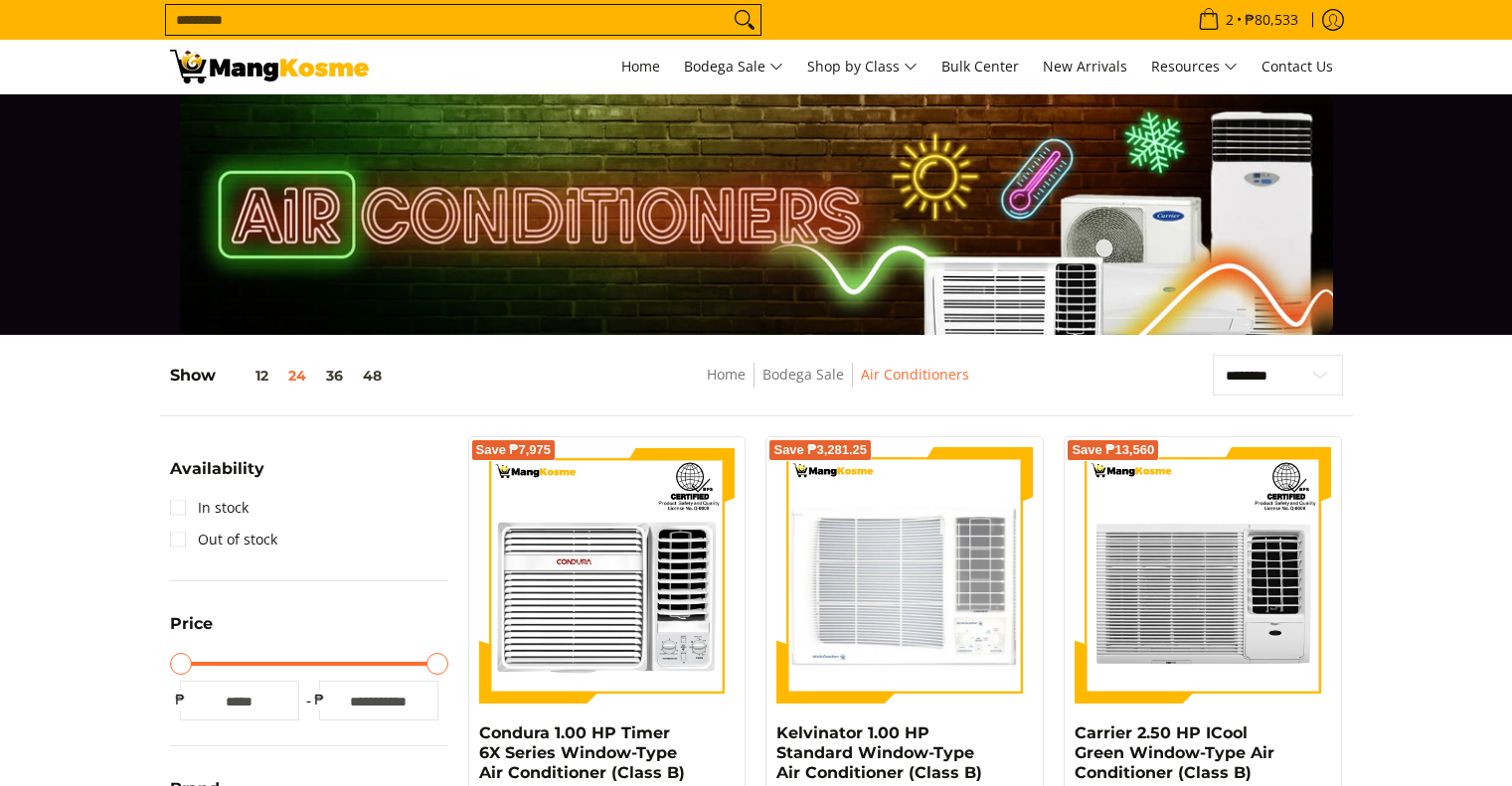 scroll, scrollTop: 0, scrollLeft: 0, axis: both 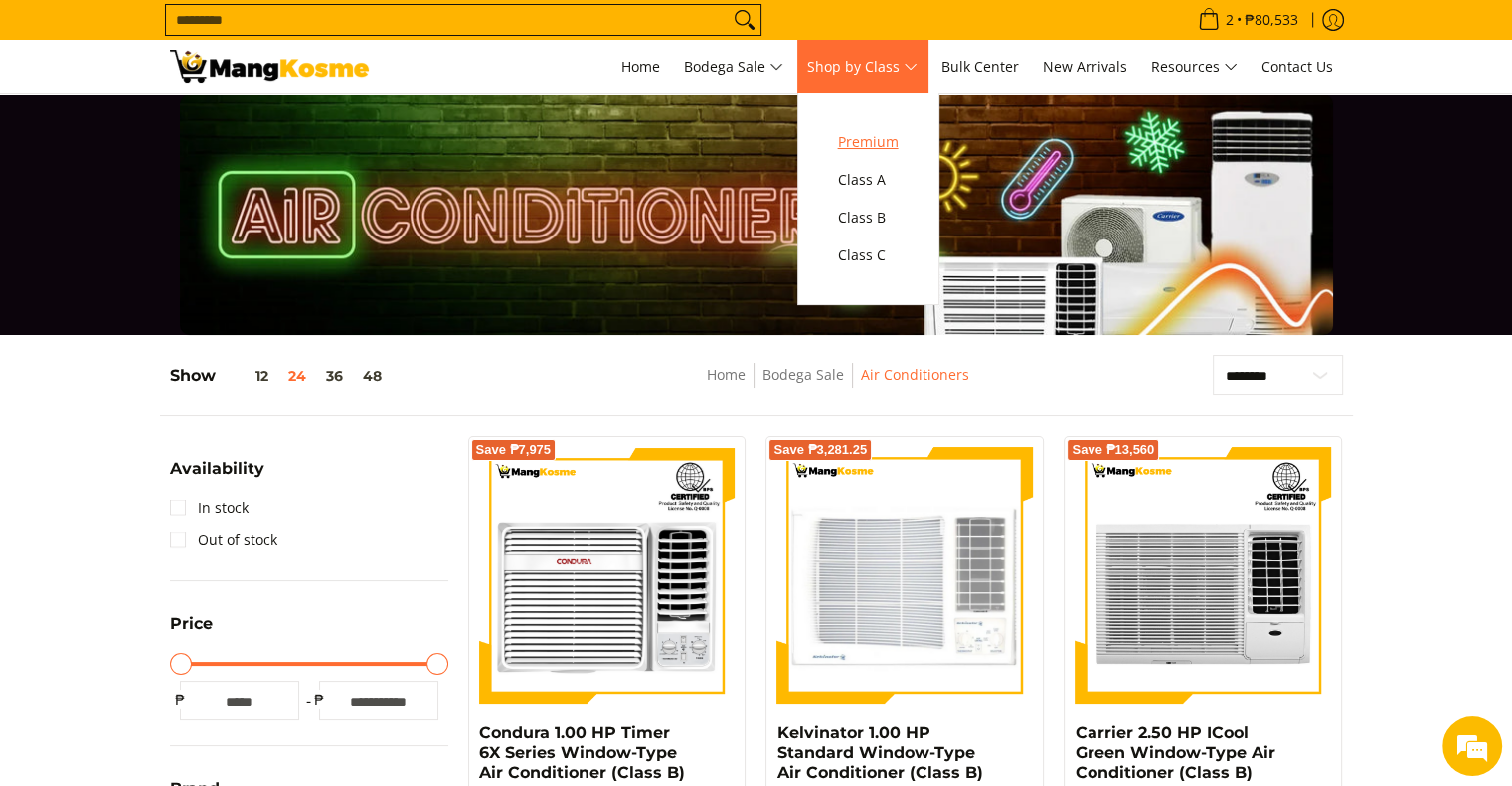 click on "Premium" at bounding box center [868, 142] 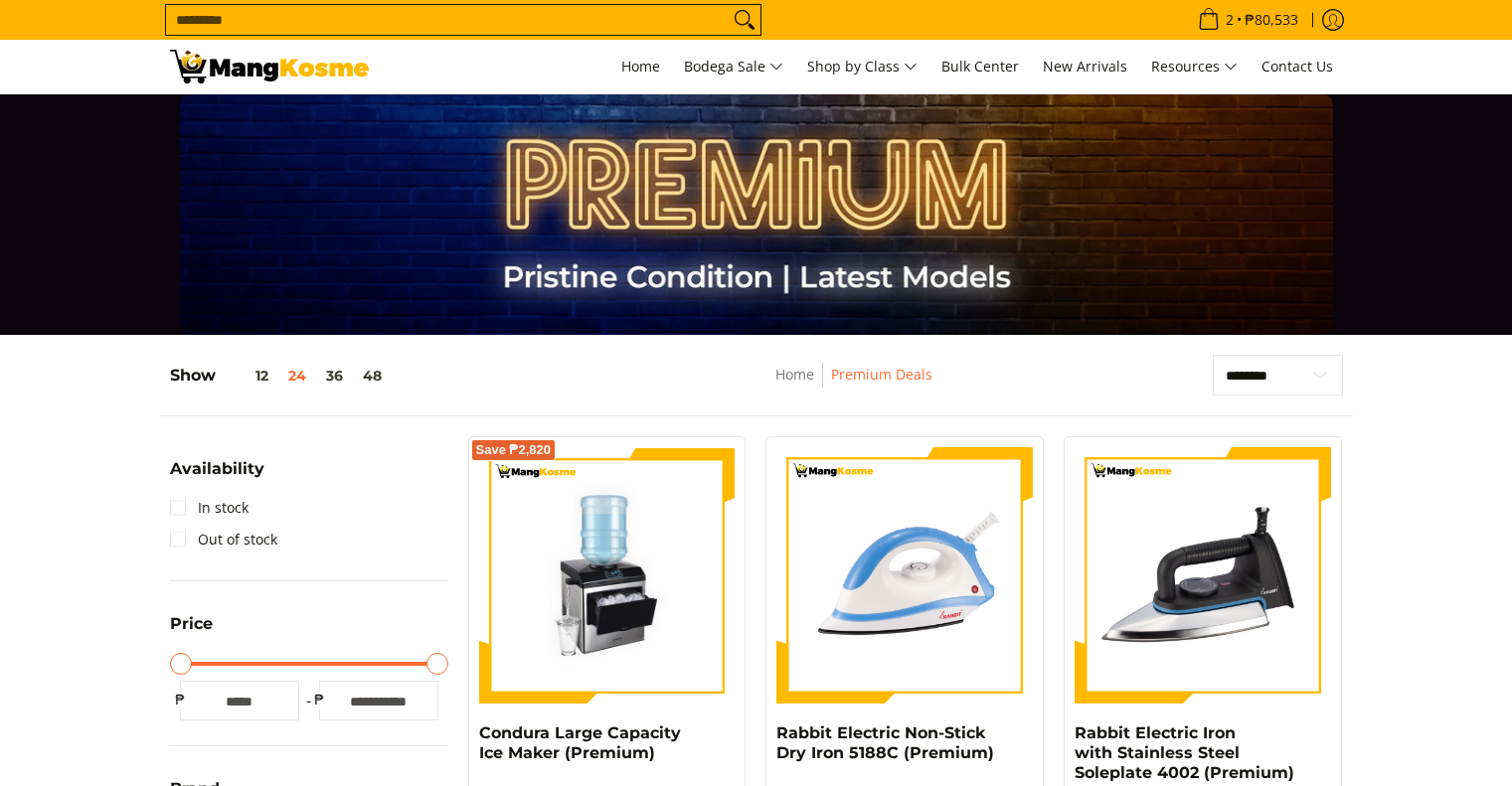scroll, scrollTop: 0, scrollLeft: 0, axis: both 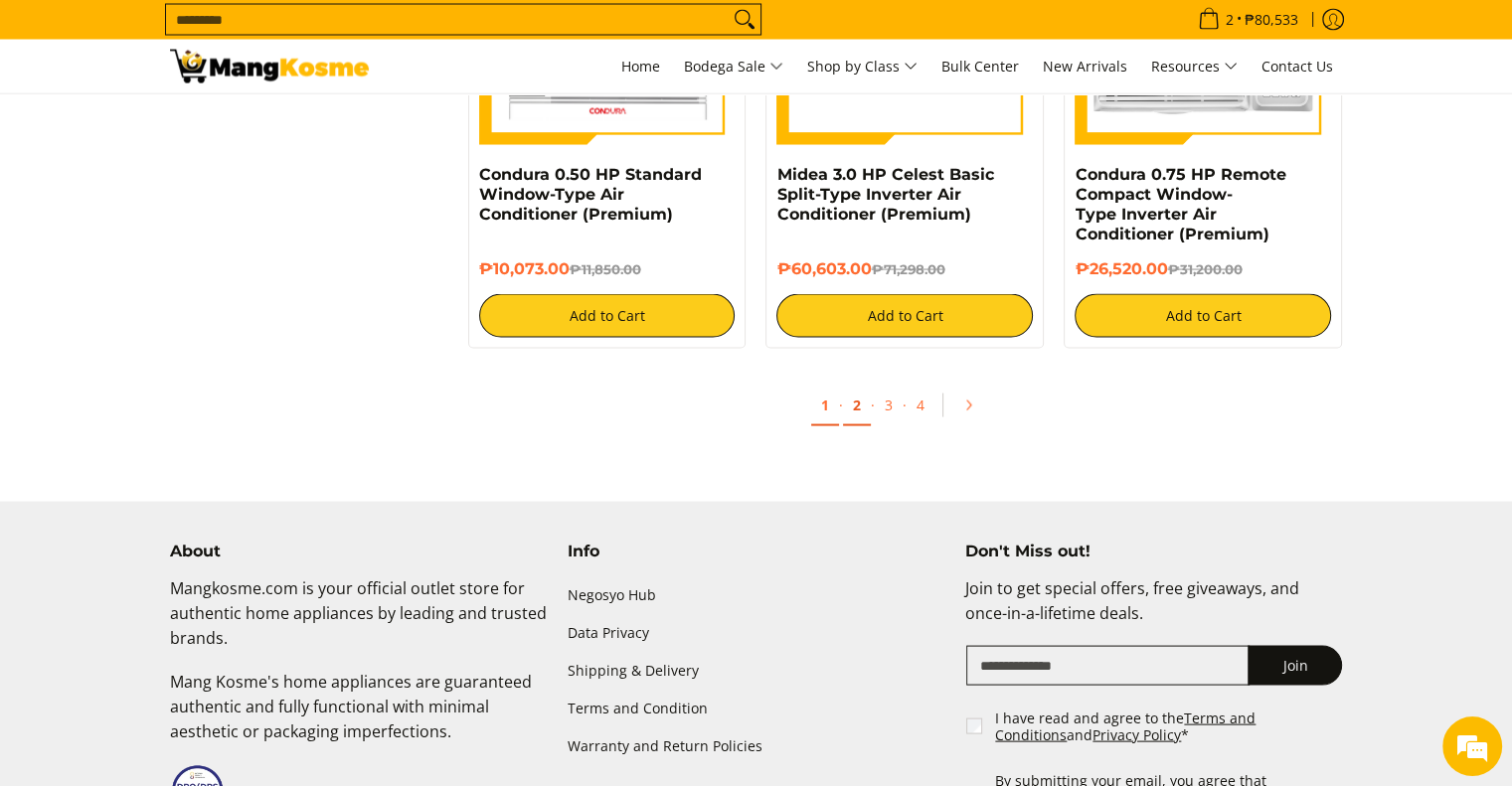 click on "2" at bounding box center (857, 405) 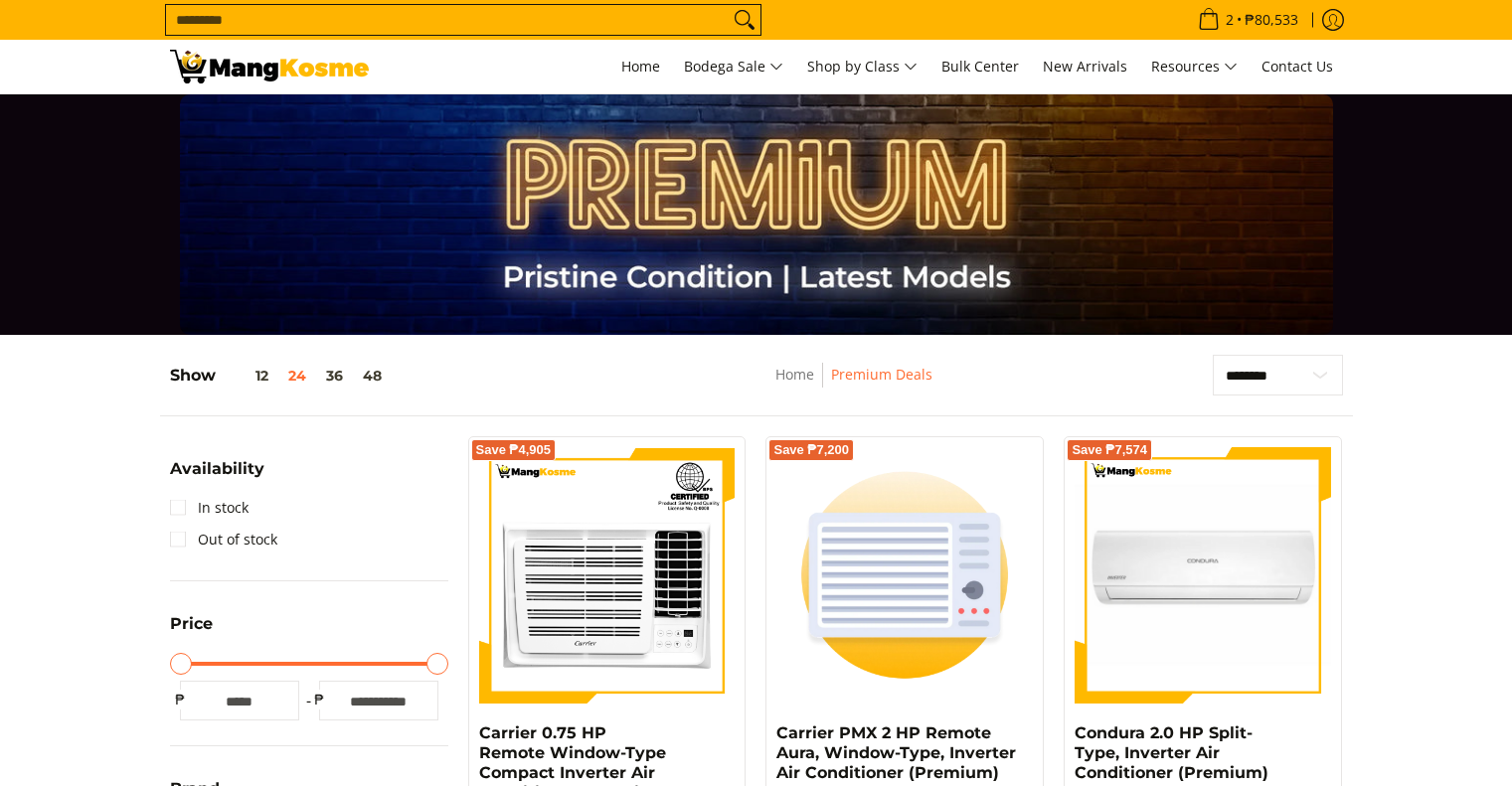 scroll, scrollTop: 0, scrollLeft: 0, axis: both 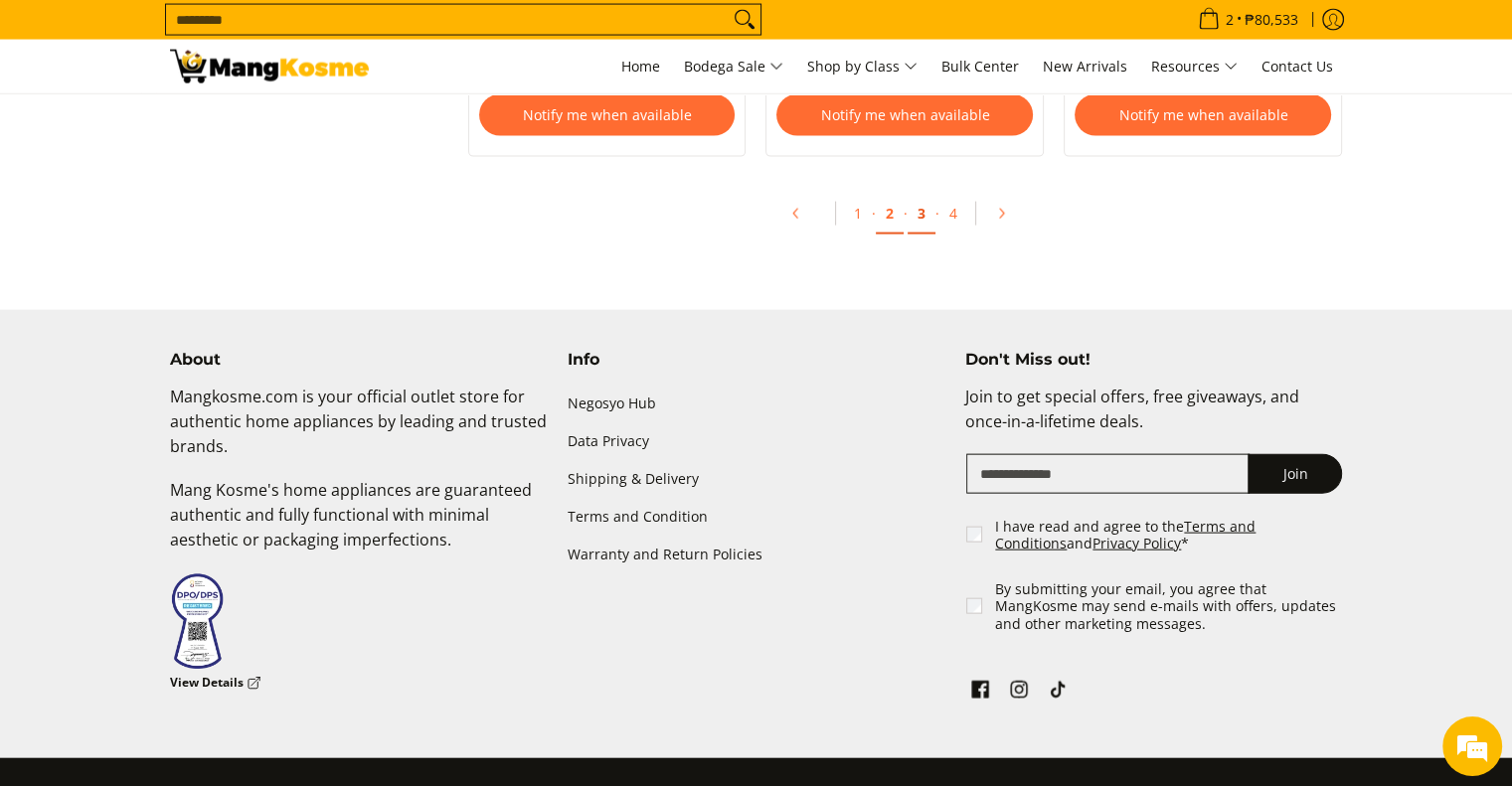 click on "3" at bounding box center [922, 214] 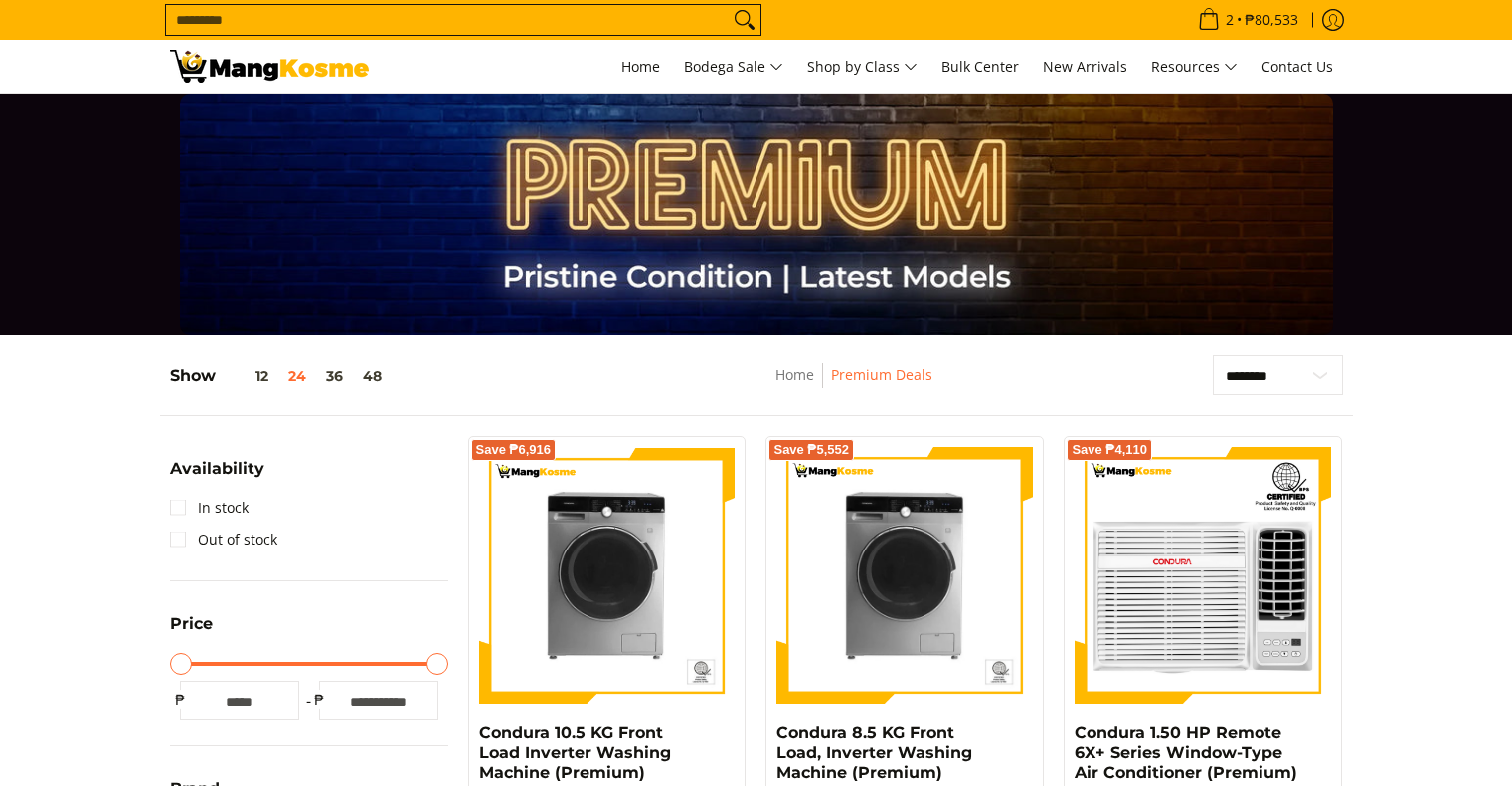 scroll, scrollTop: 0, scrollLeft: 0, axis: both 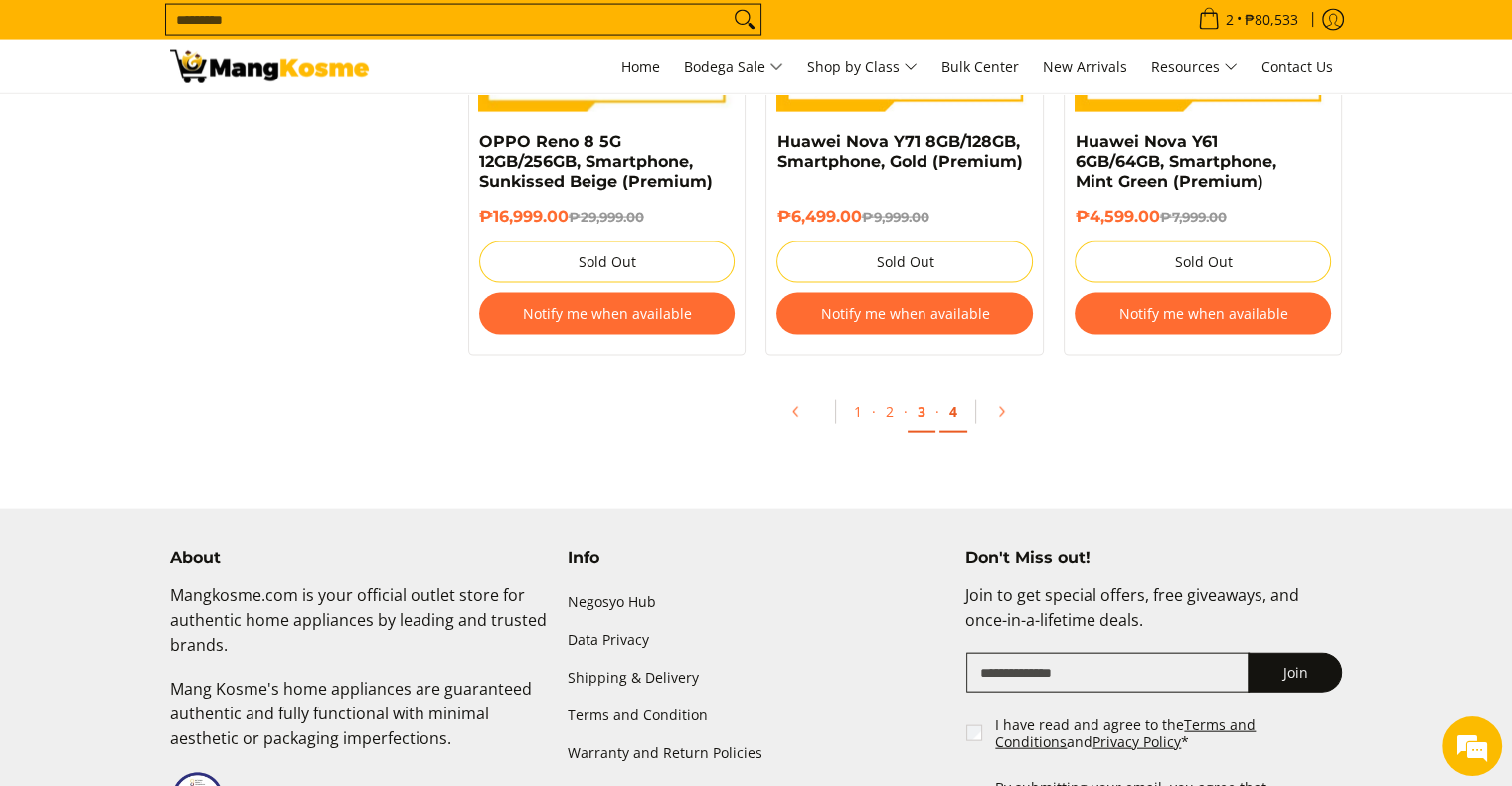 click on "4" at bounding box center (953, 412) 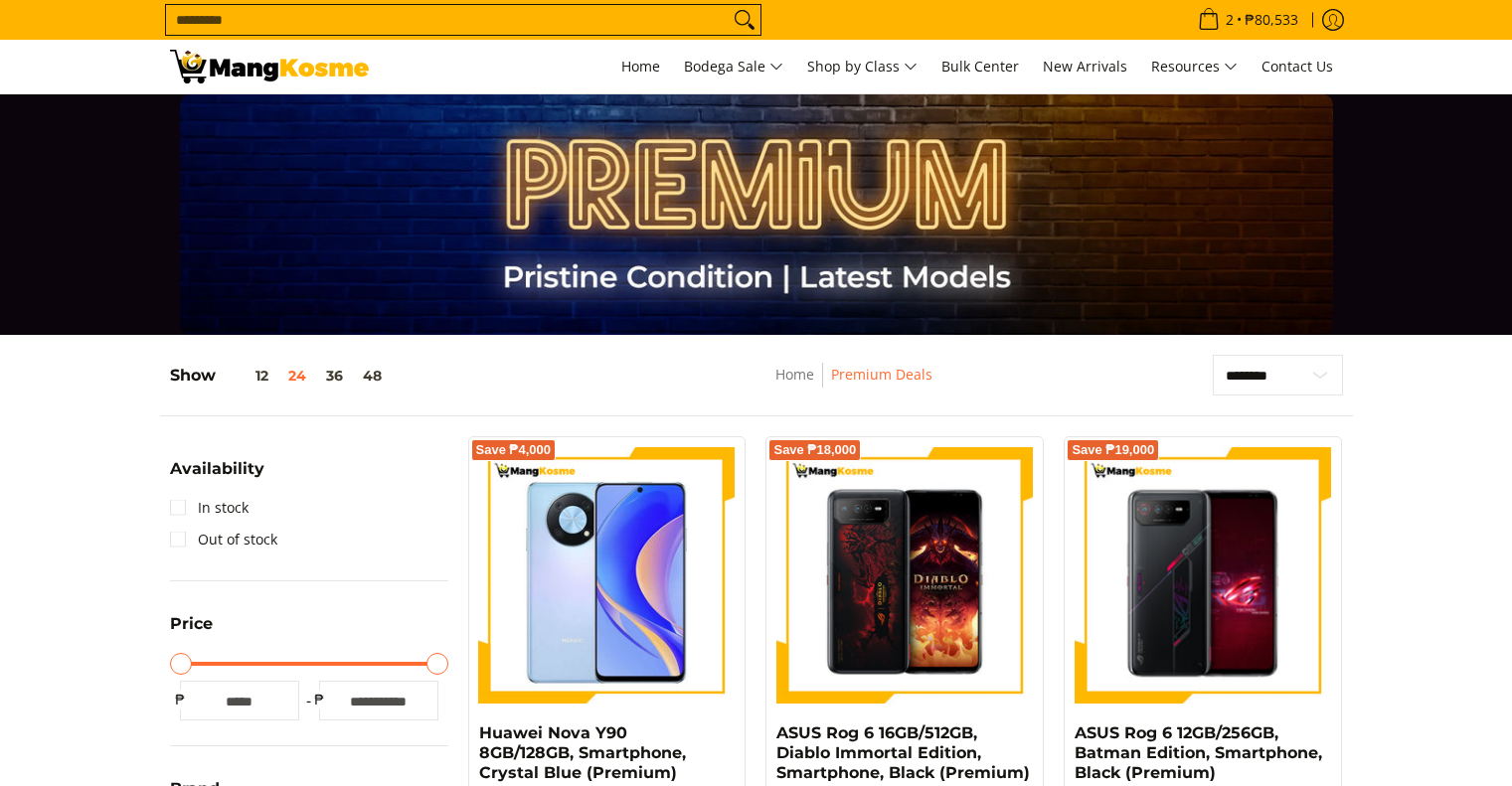 scroll, scrollTop: 0, scrollLeft: 0, axis: both 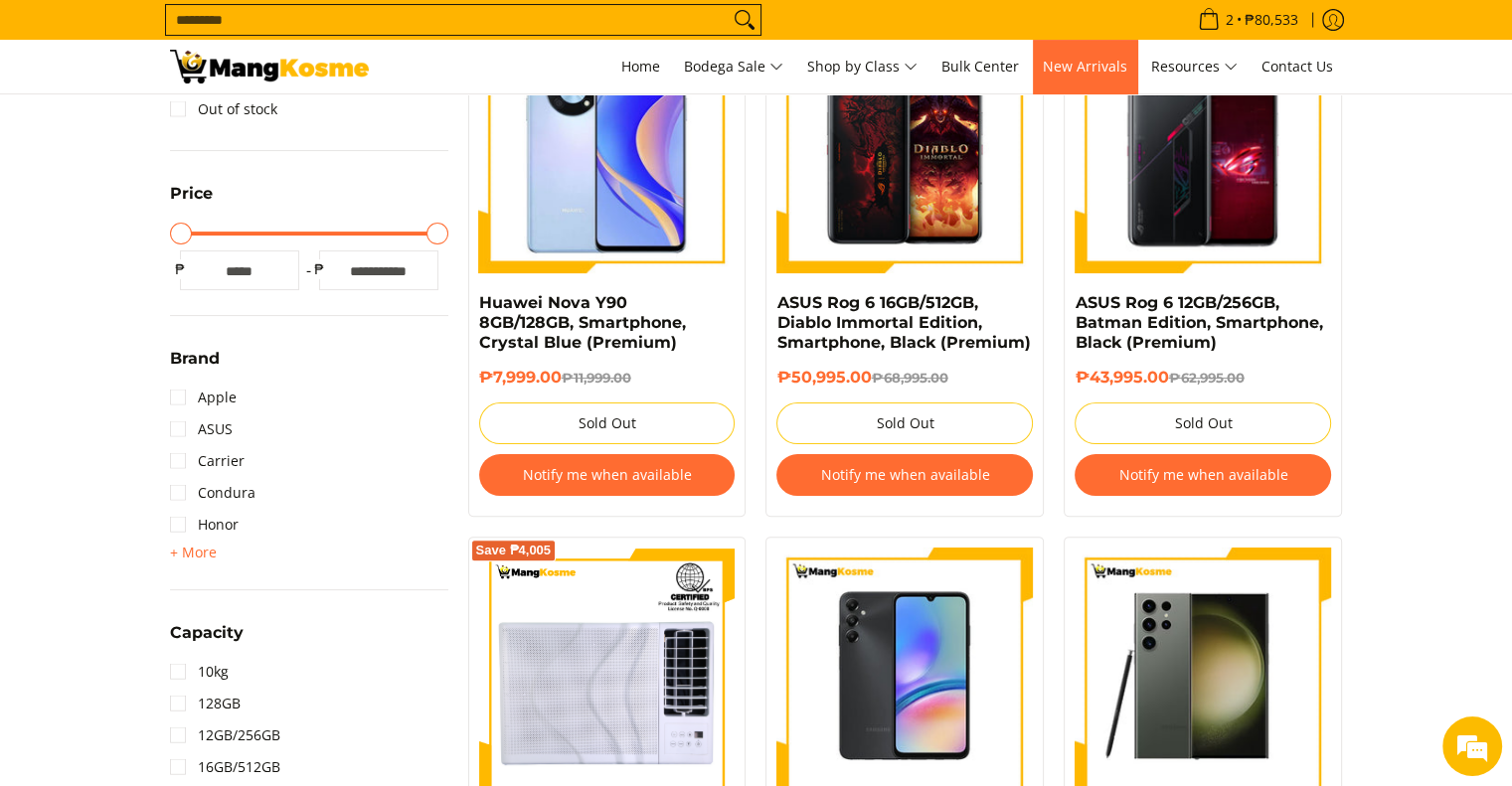 click on "New Arrivals" at bounding box center (1085, 66) 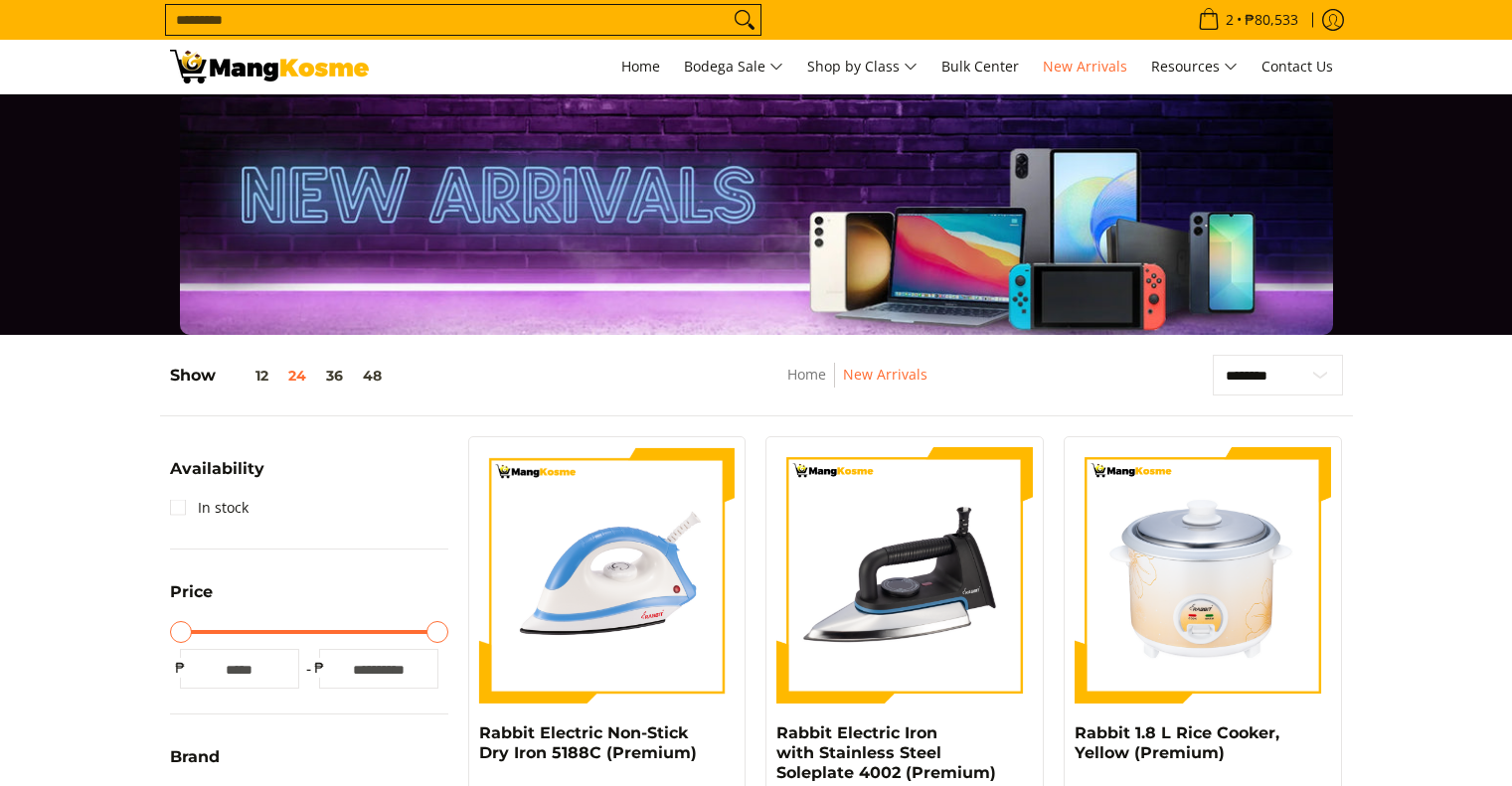 scroll, scrollTop: 0, scrollLeft: 0, axis: both 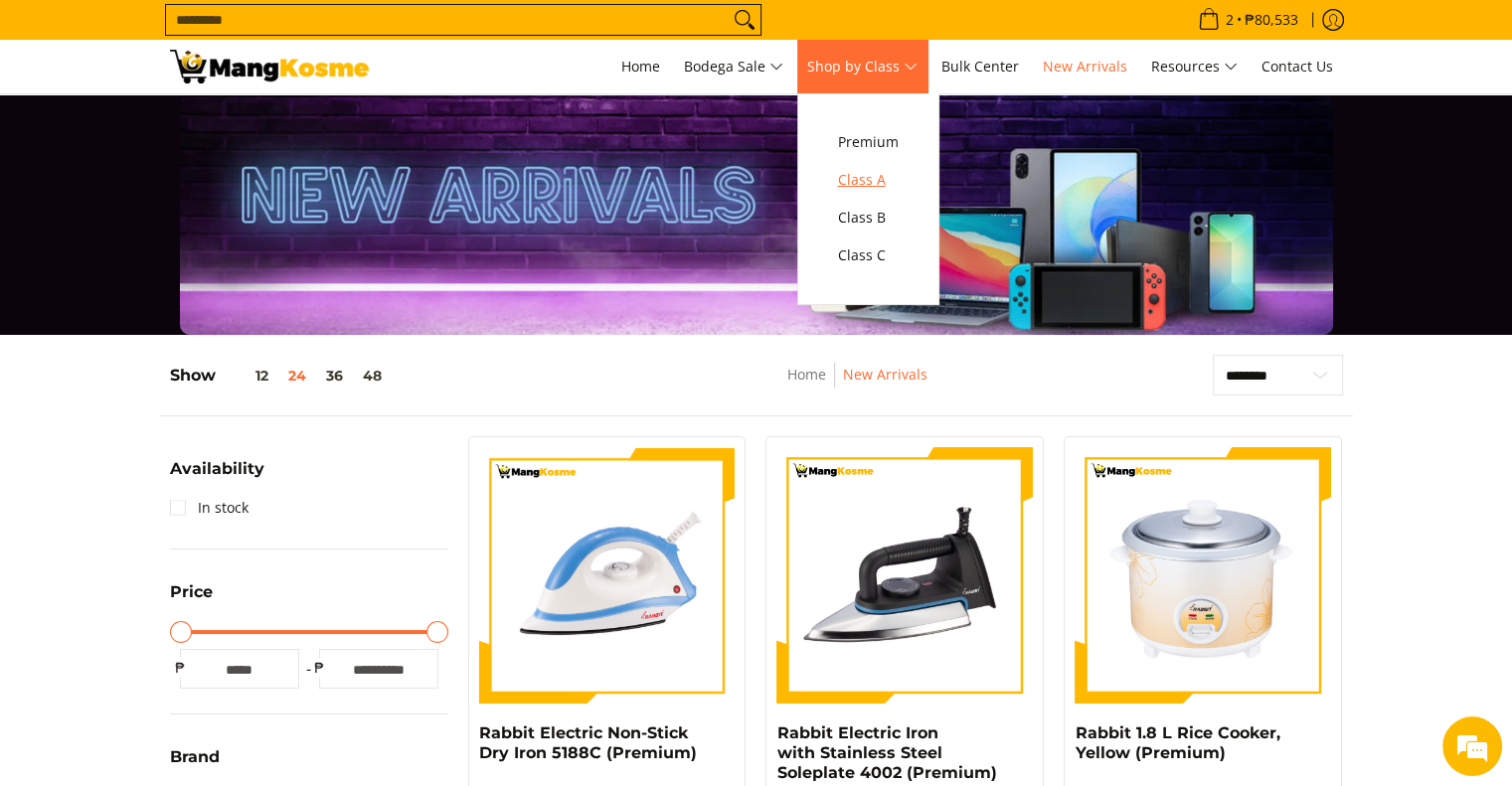 click on "Class A" at bounding box center (868, 180) 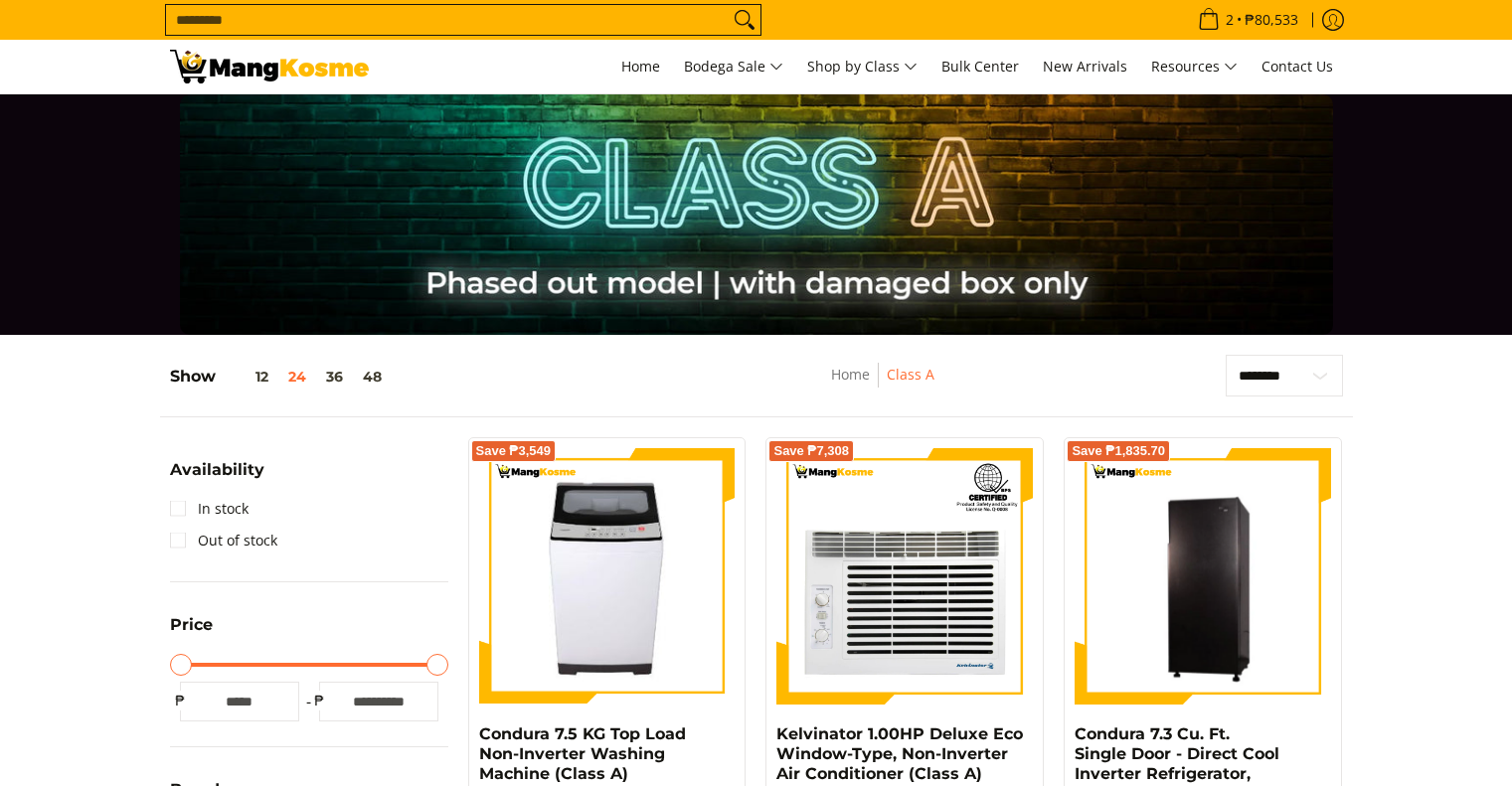 scroll, scrollTop: 0, scrollLeft: 0, axis: both 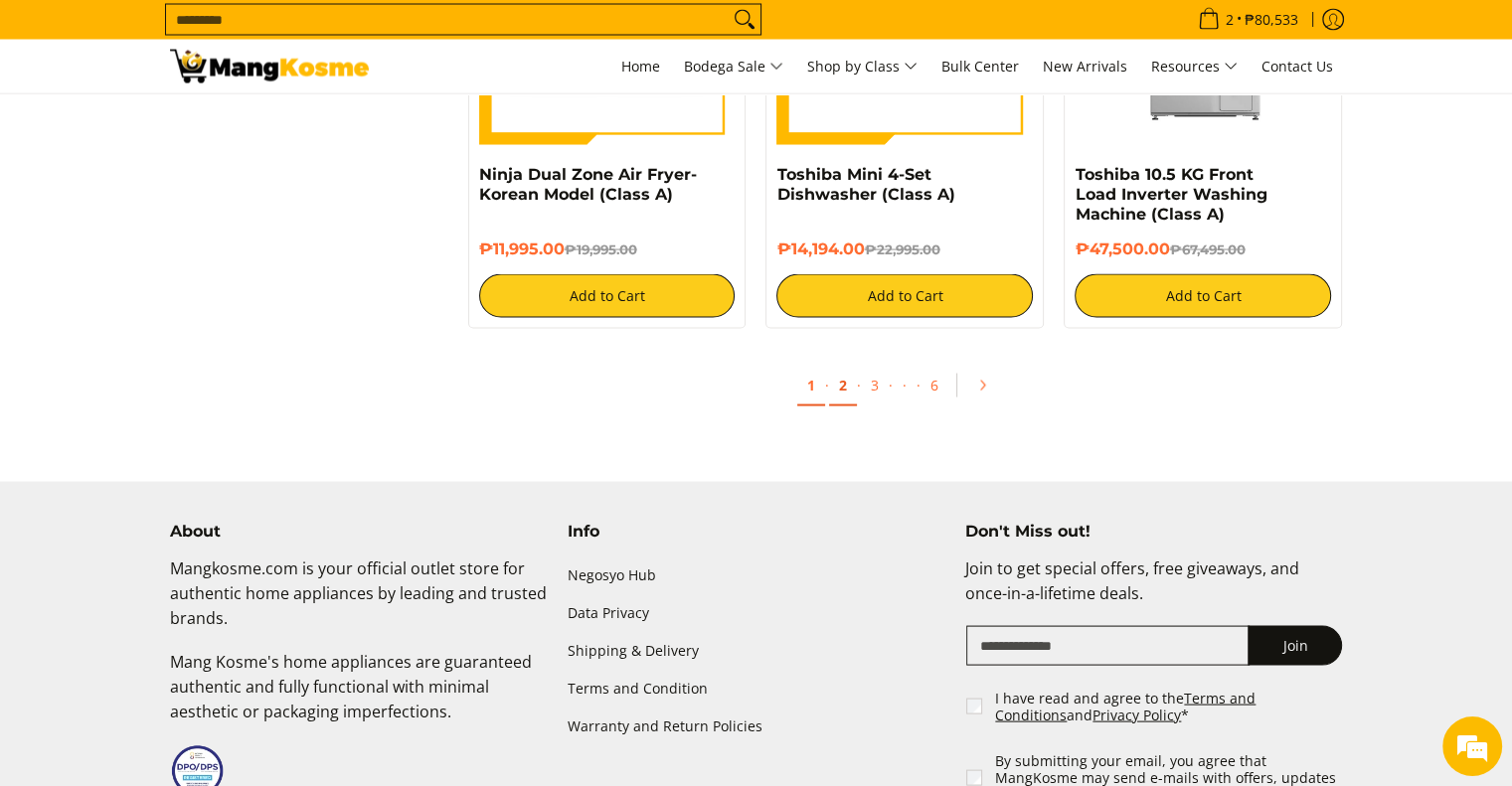 click on "2" at bounding box center [843, 386] 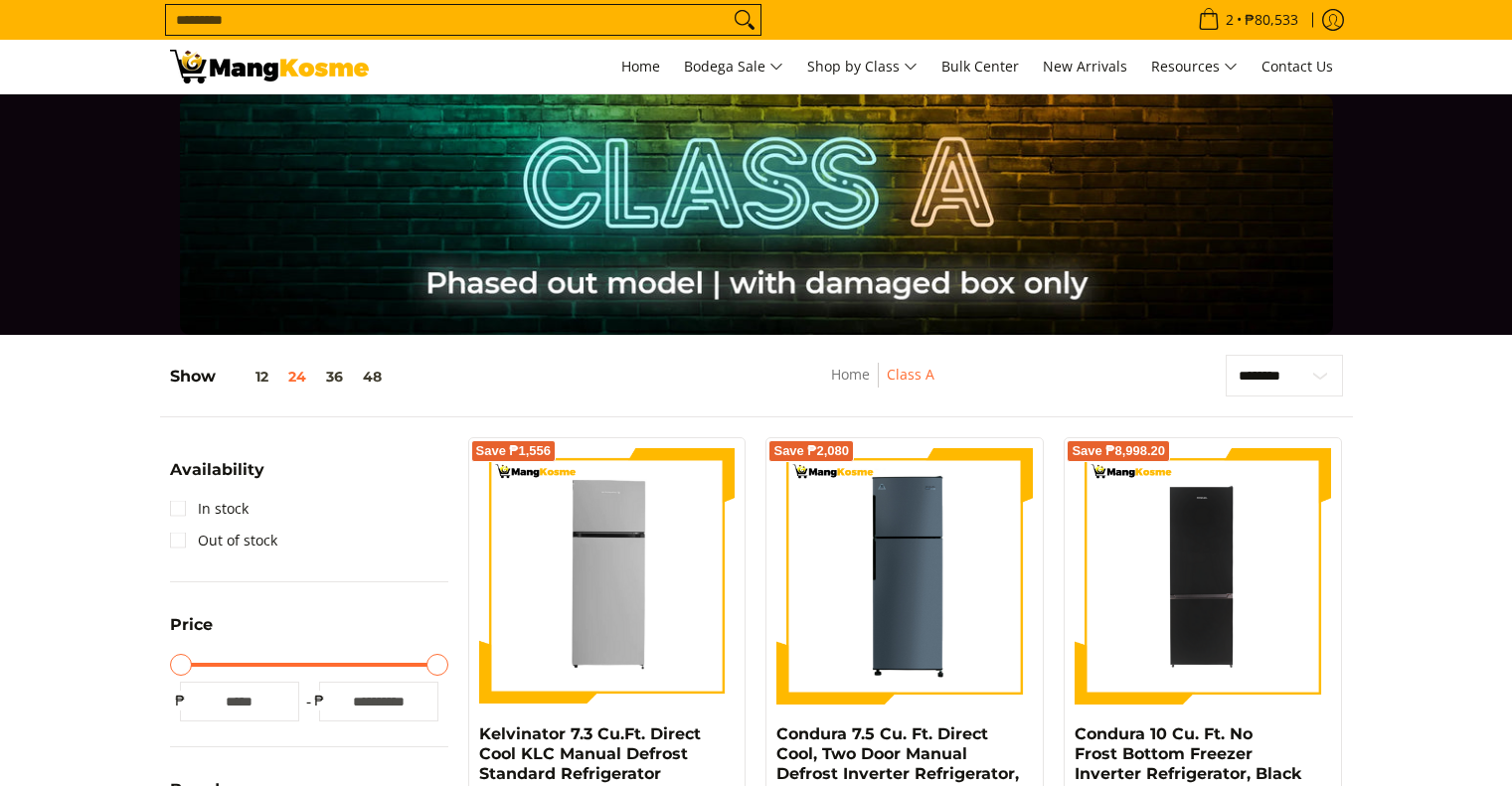 scroll, scrollTop: 430, scrollLeft: 0, axis: vertical 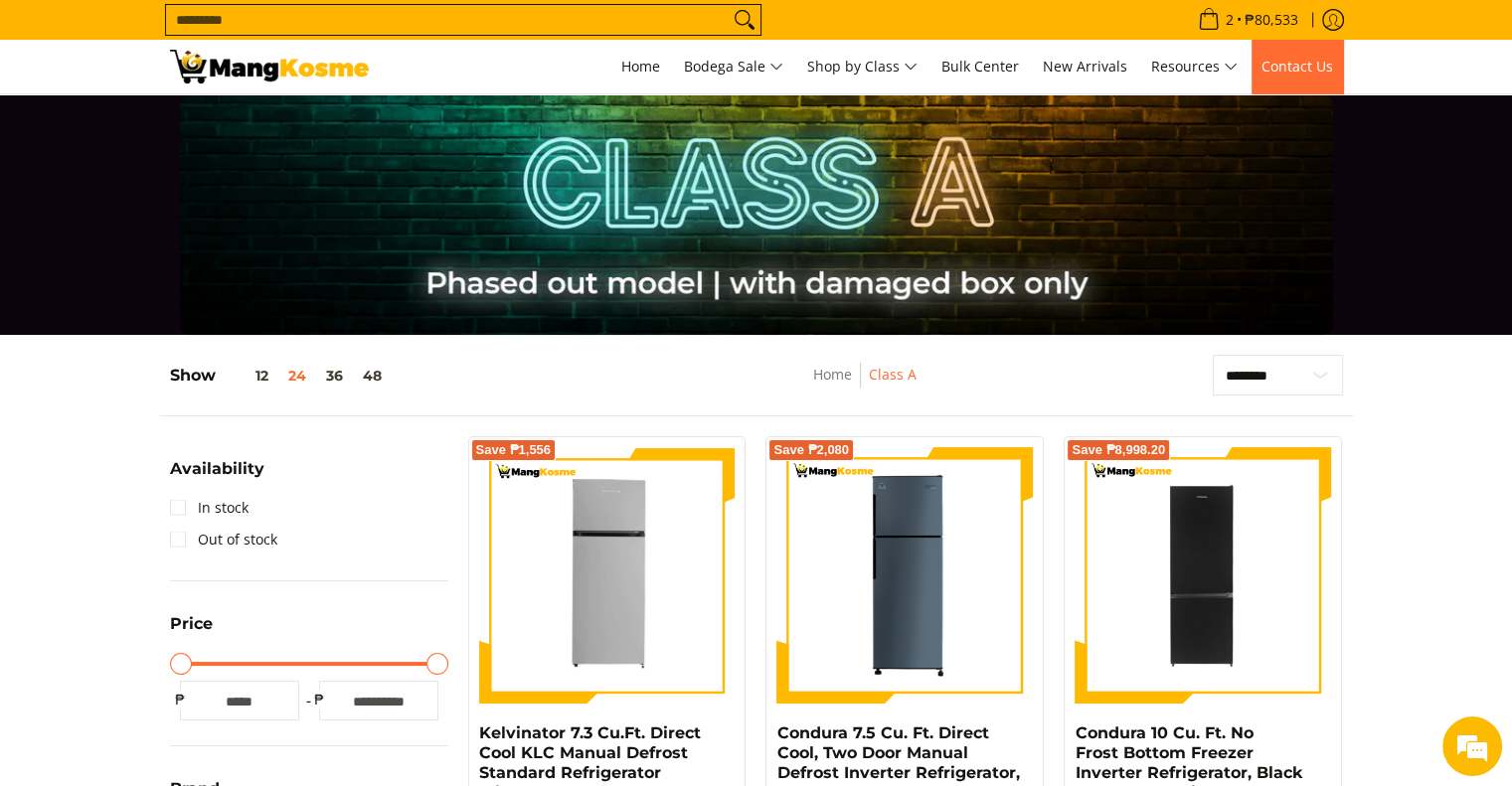 click on "Contact Us" at bounding box center (1297, 66) 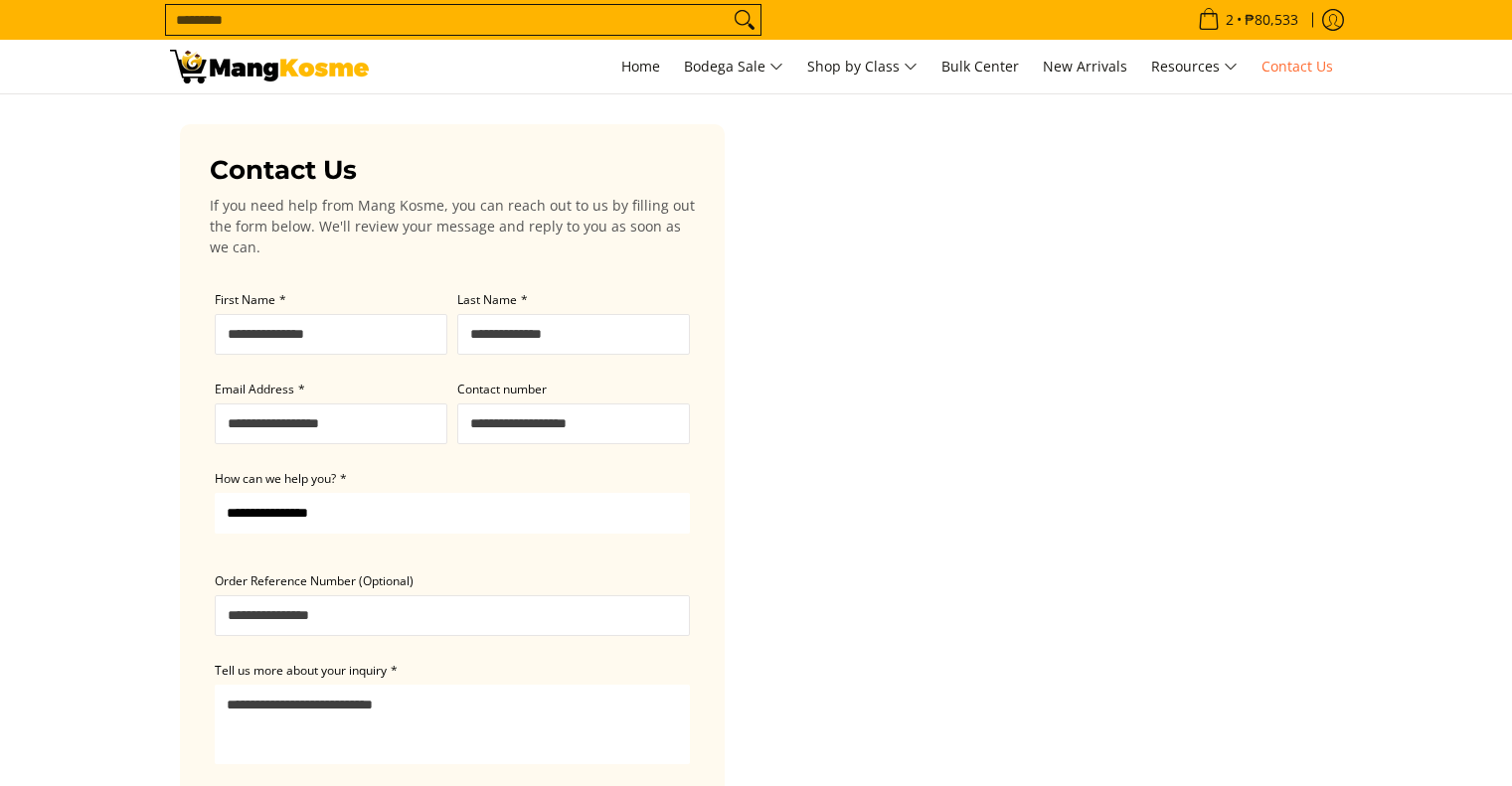 scroll, scrollTop: 0, scrollLeft: 0, axis: both 